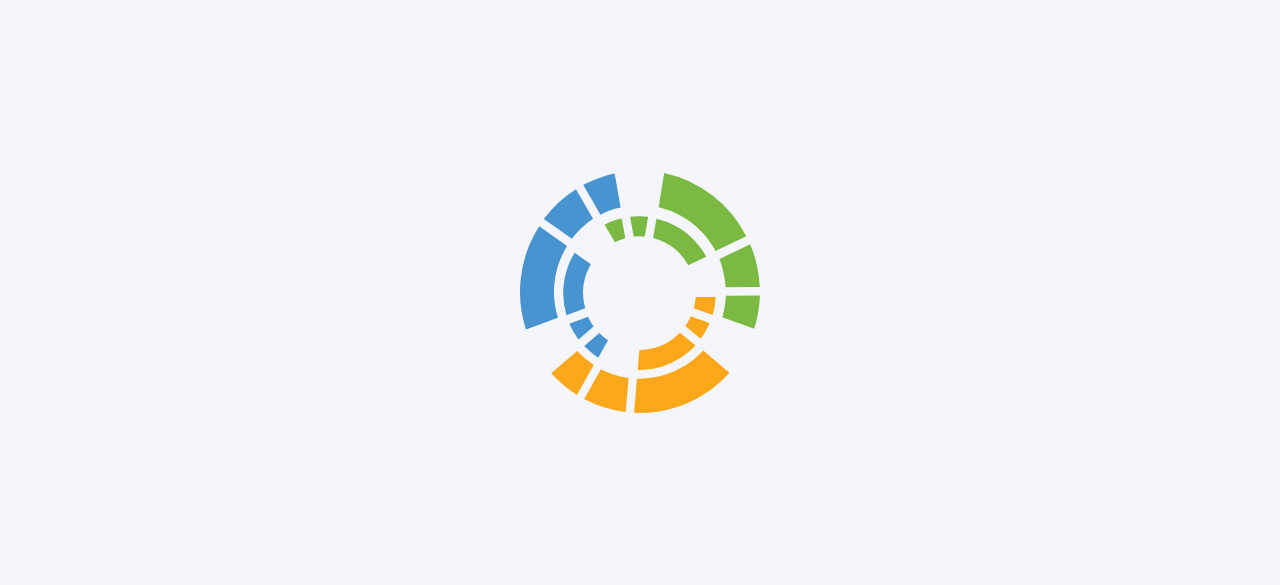 scroll, scrollTop: 0, scrollLeft: 0, axis: both 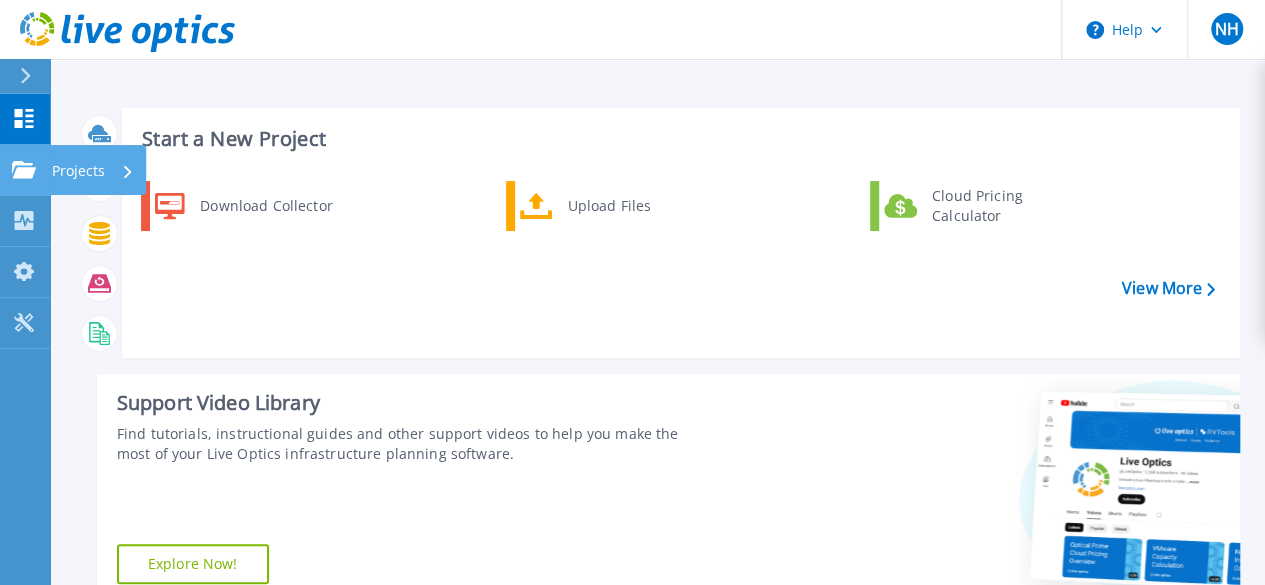 click on "Projects" at bounding box center (78, 171) 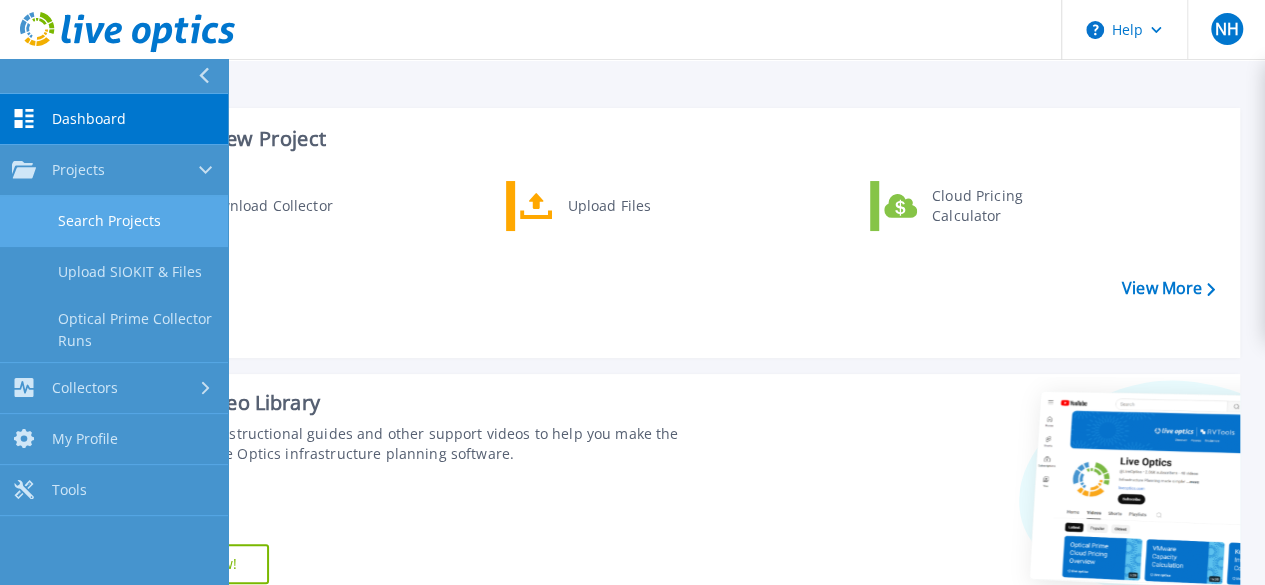 click on "Search Projects" at bounding box center [114, 221] 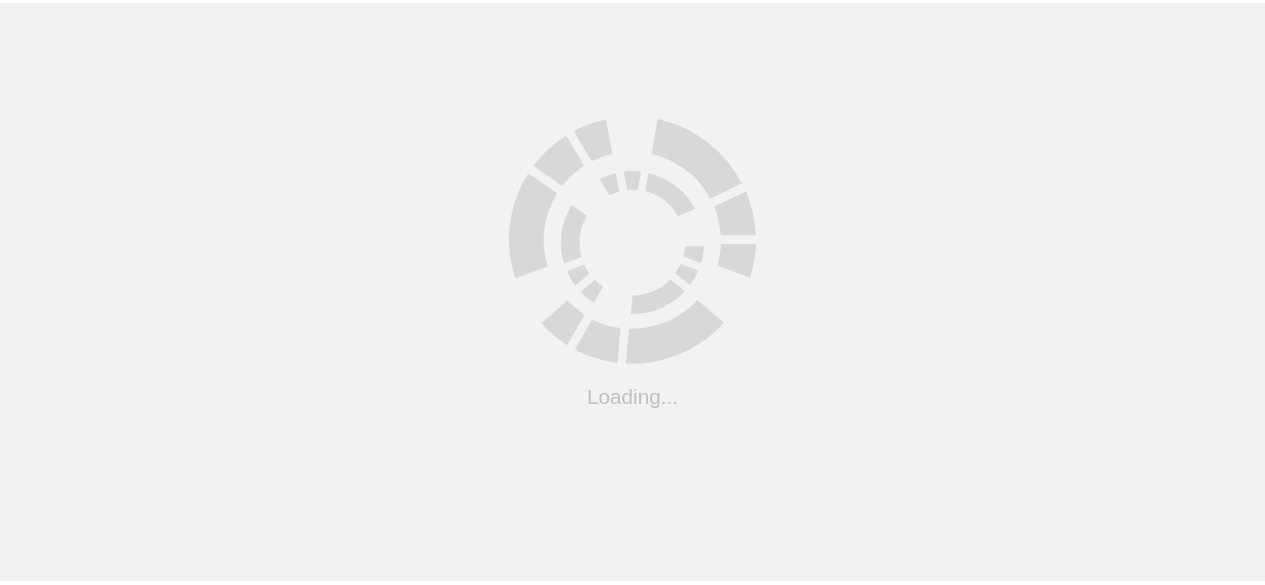 scroll, scrollTop: 0, scrollLeft: 0, axis: both 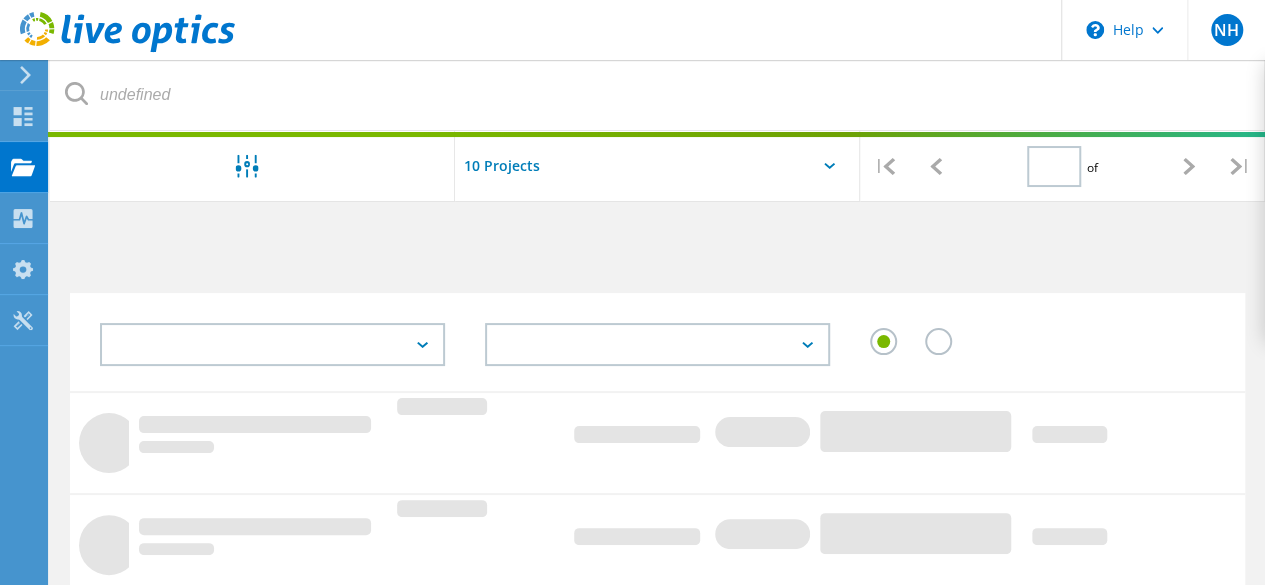 type on "1" 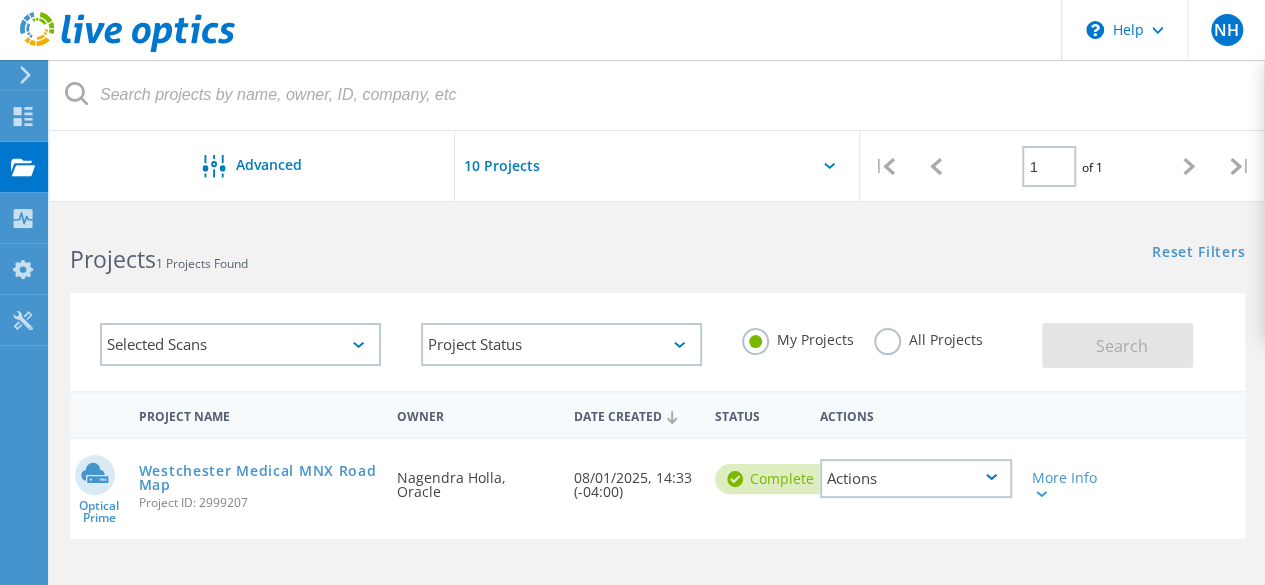 scroll, scrollTop: 200, scrollLeft: 0, axis: vertical 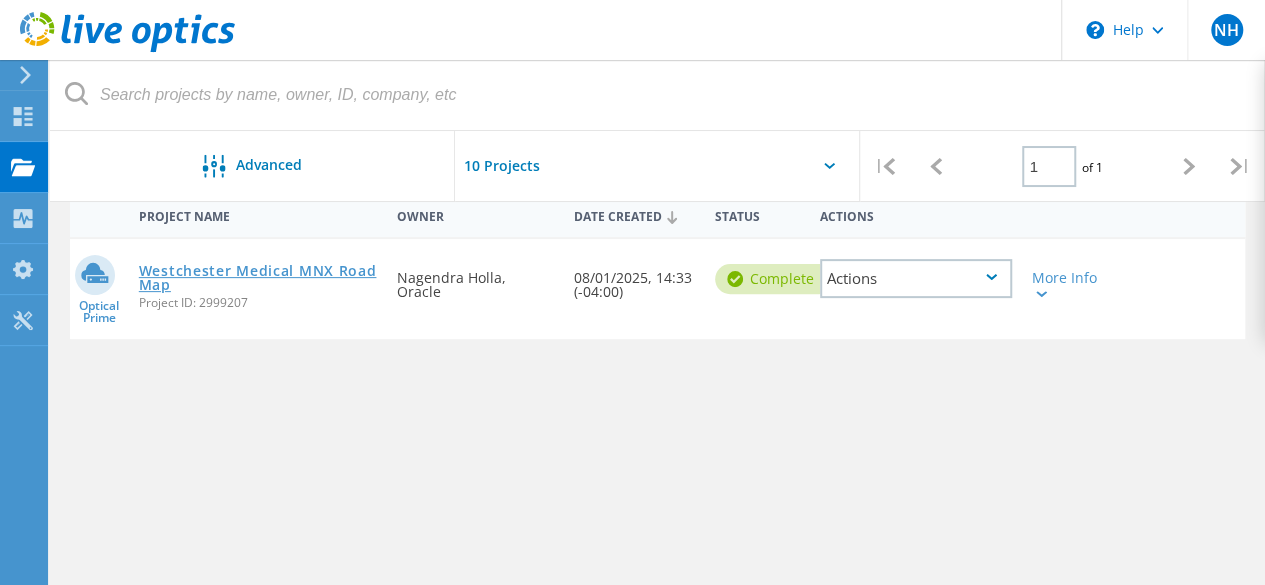 click on "Westchester Medical MNX RoadMap" 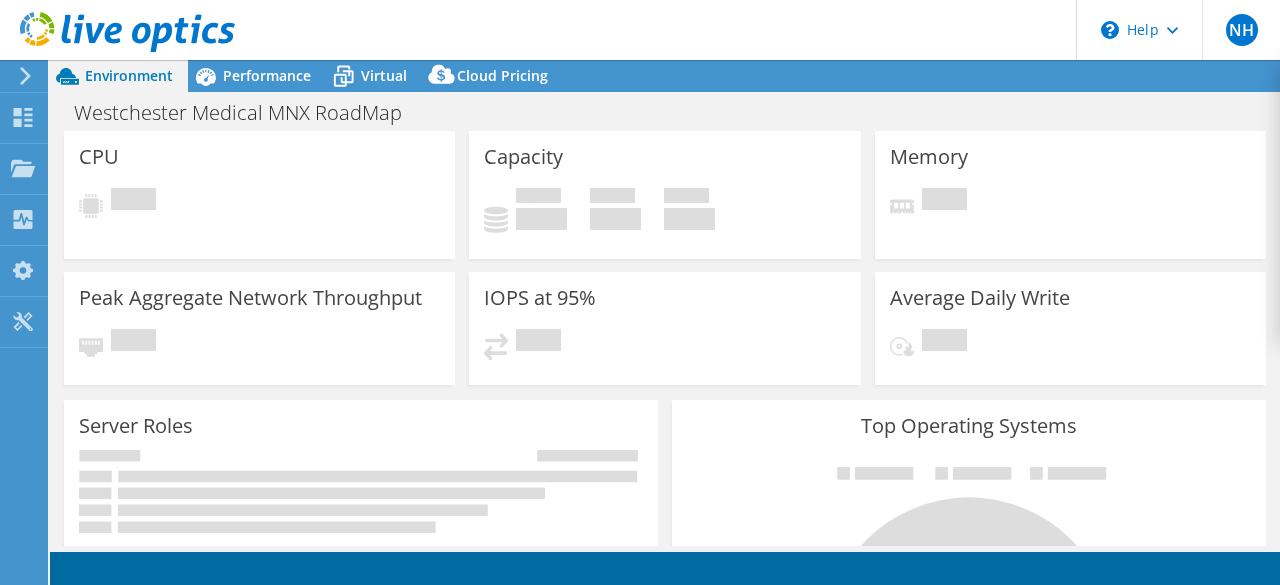 scroll, scrollTop: 0, scrollLeft: 0, axis: both 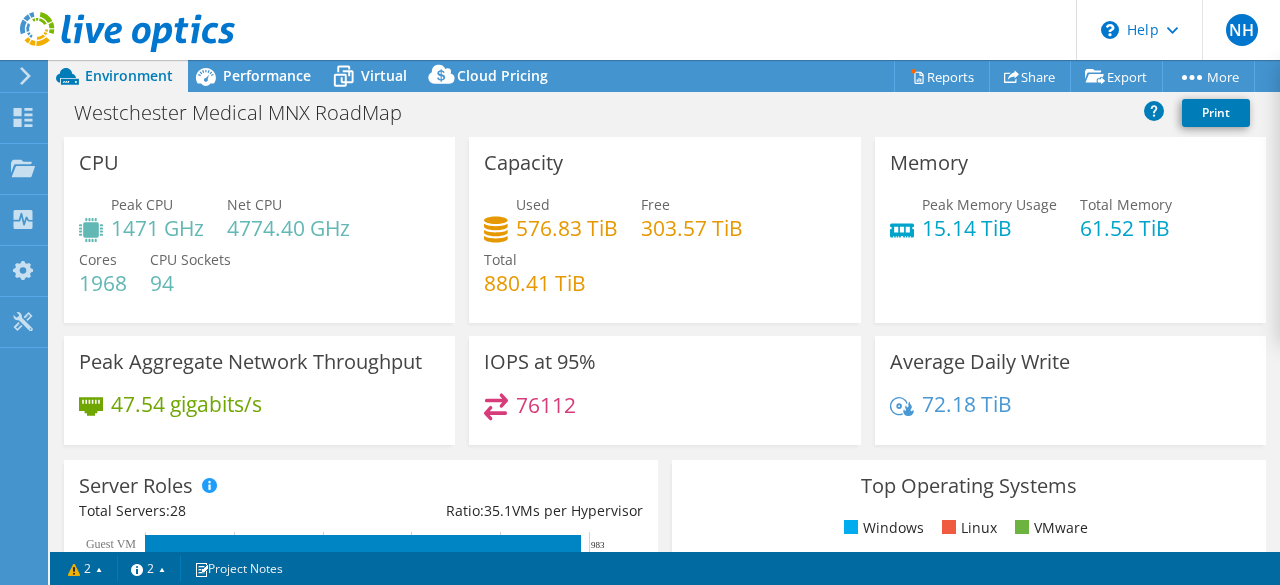 click 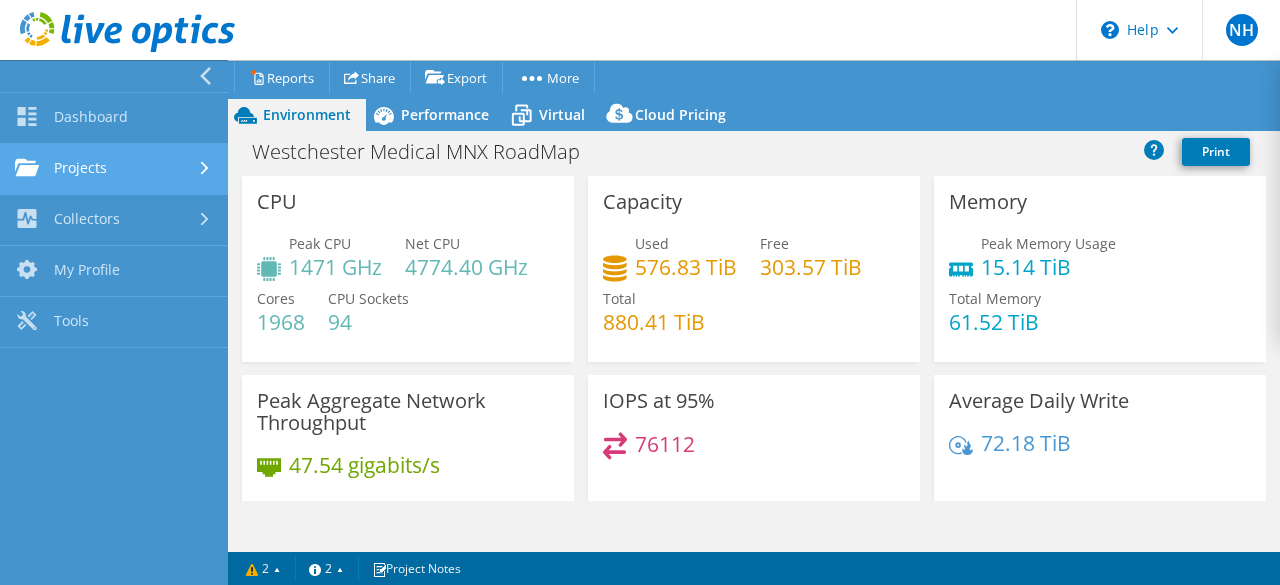click on "Projects" at bounding box center [114, 169] 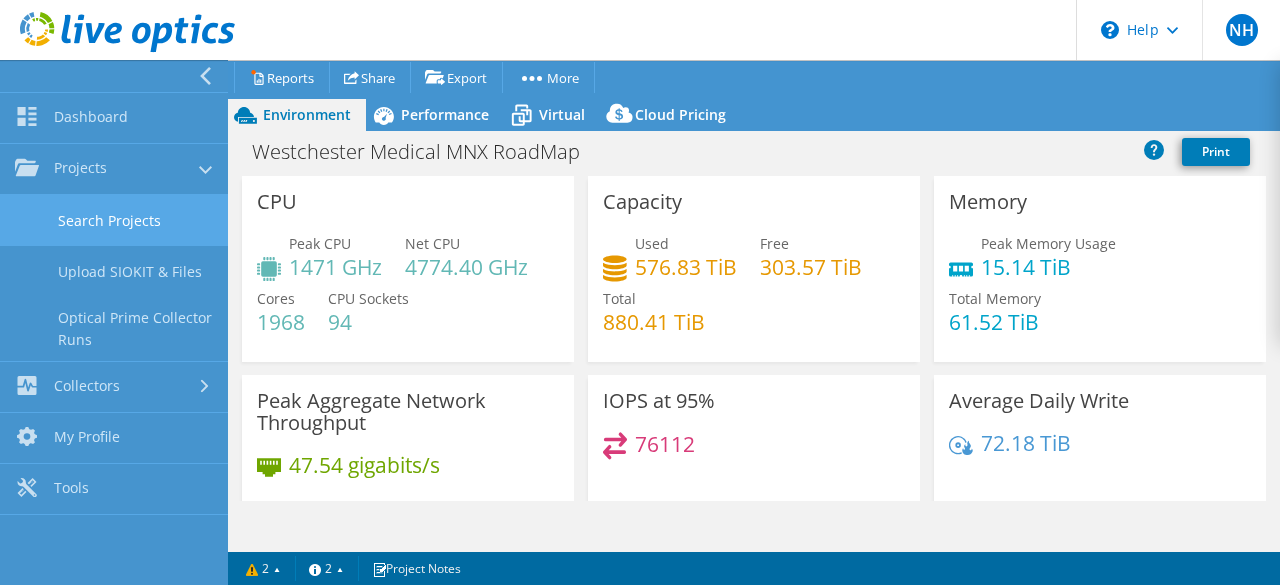 click on "Search Projects" at bounding box center (114, 220) 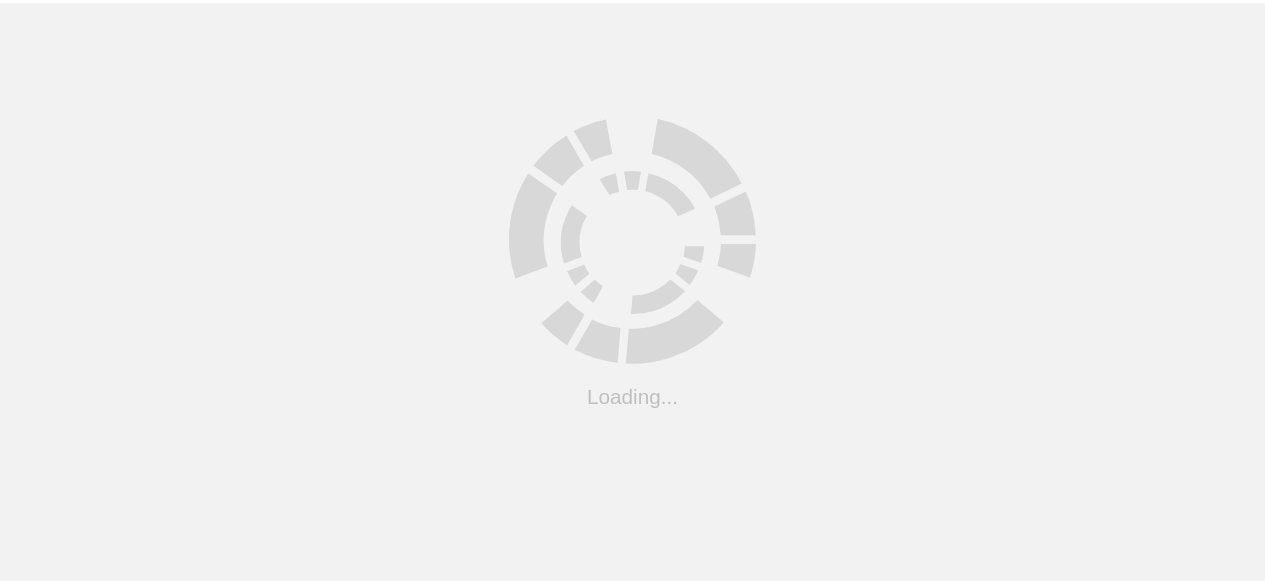 scroll, scrollTop: 0, scrollLeft: 0, axis: both 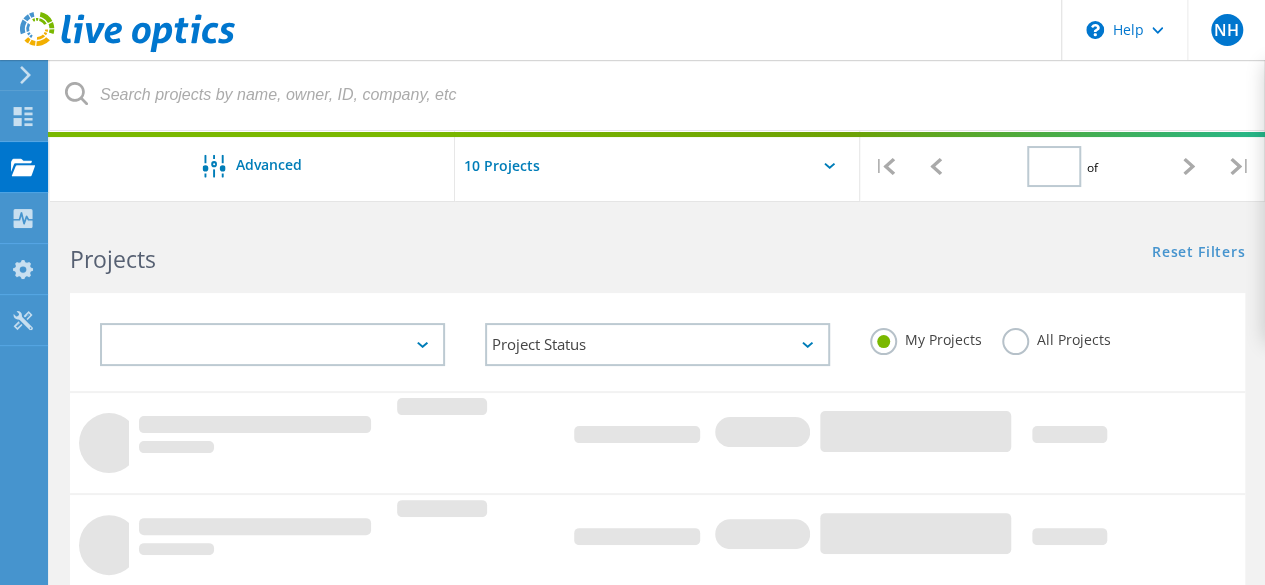 type on "1" 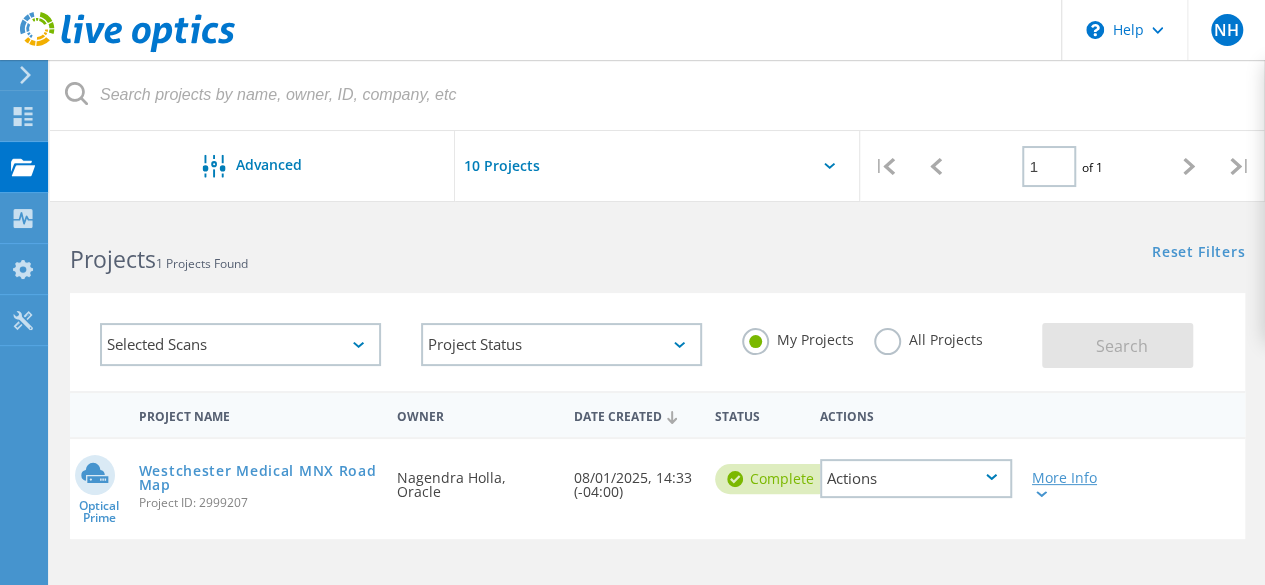 click on "More Info" 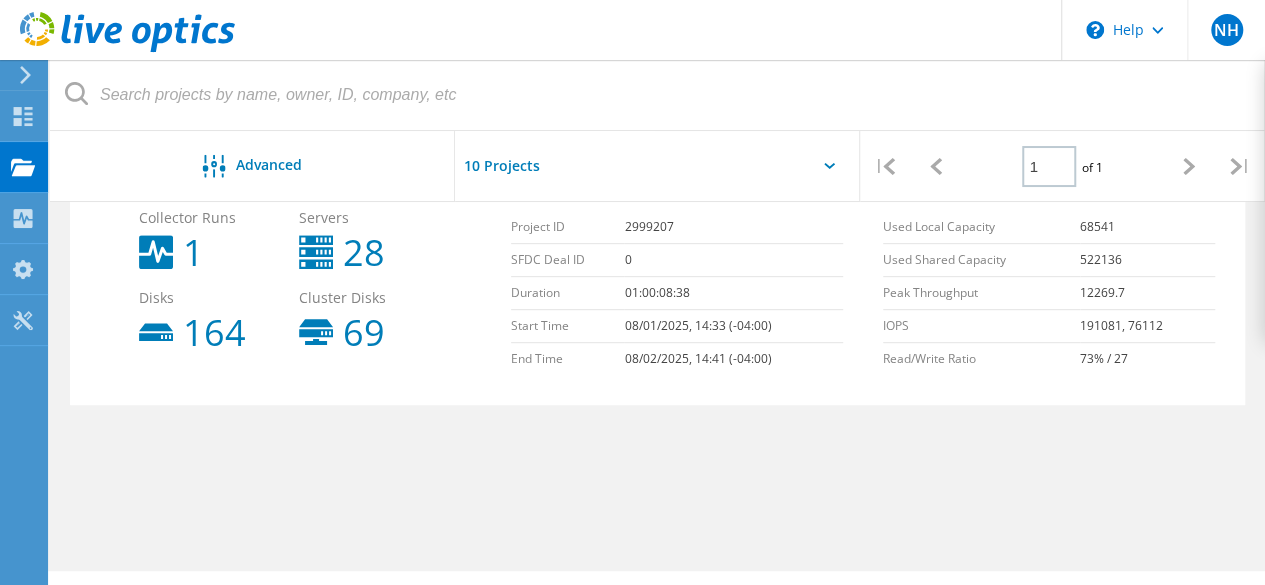 scroll, scrollTop: 200, scrollLeft: 0, axis: vertical 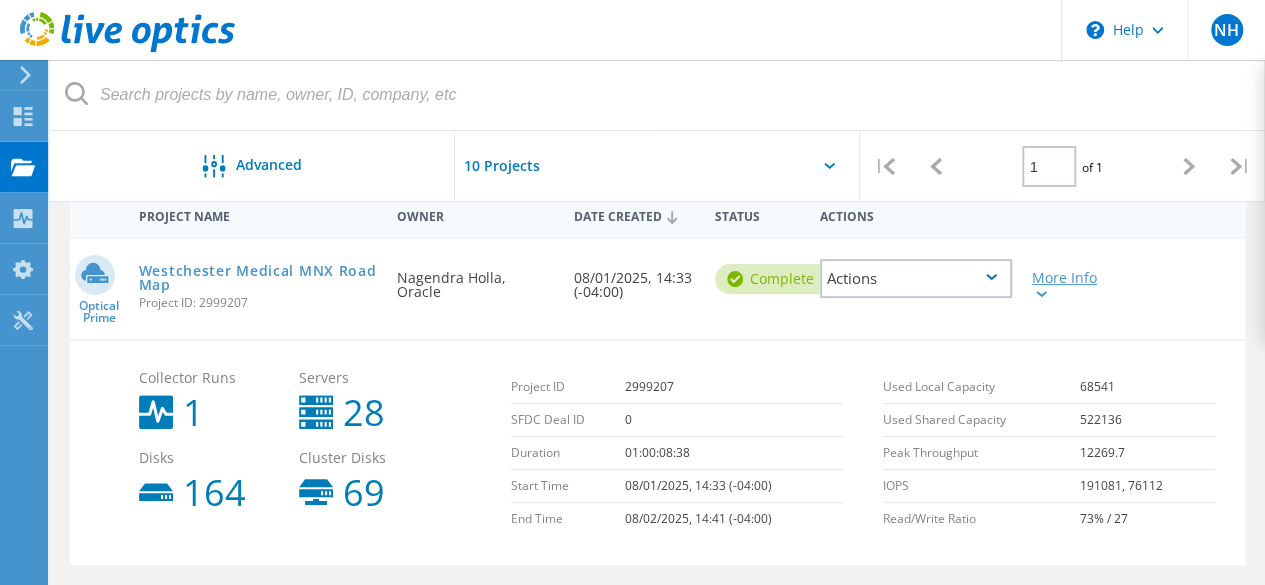 click 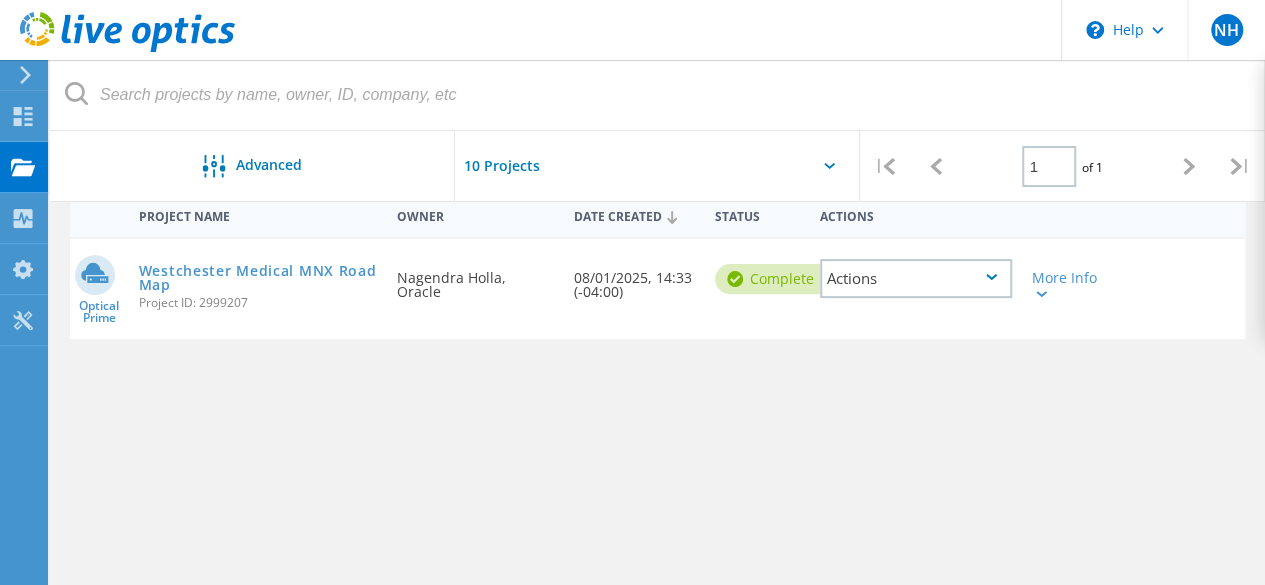 click on "Actions" 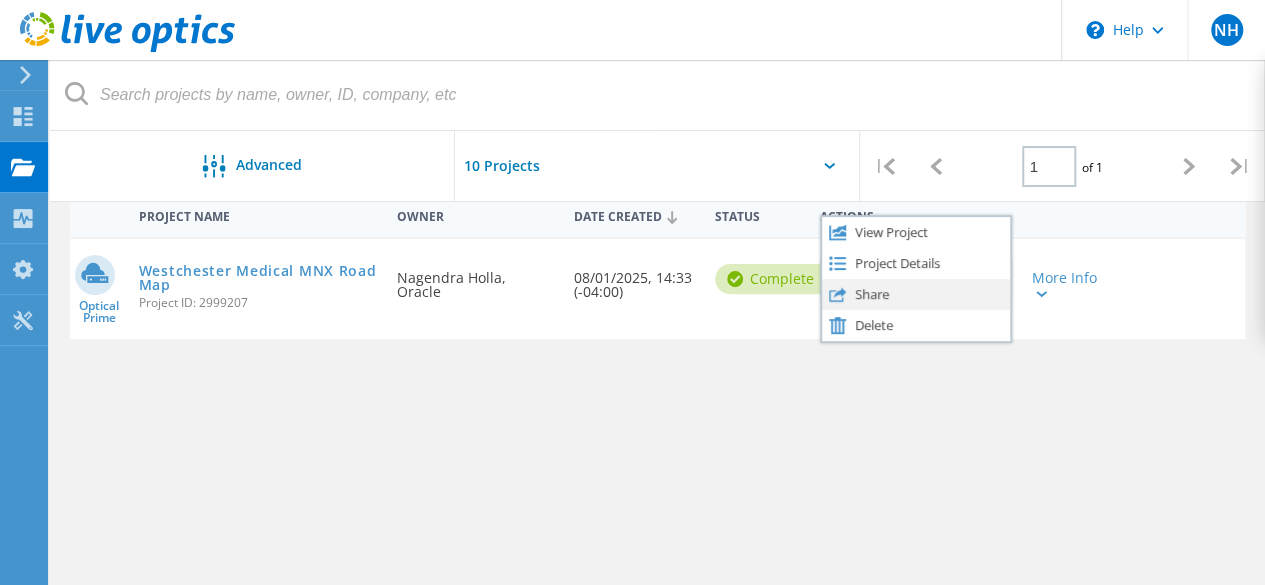 click on "Share" 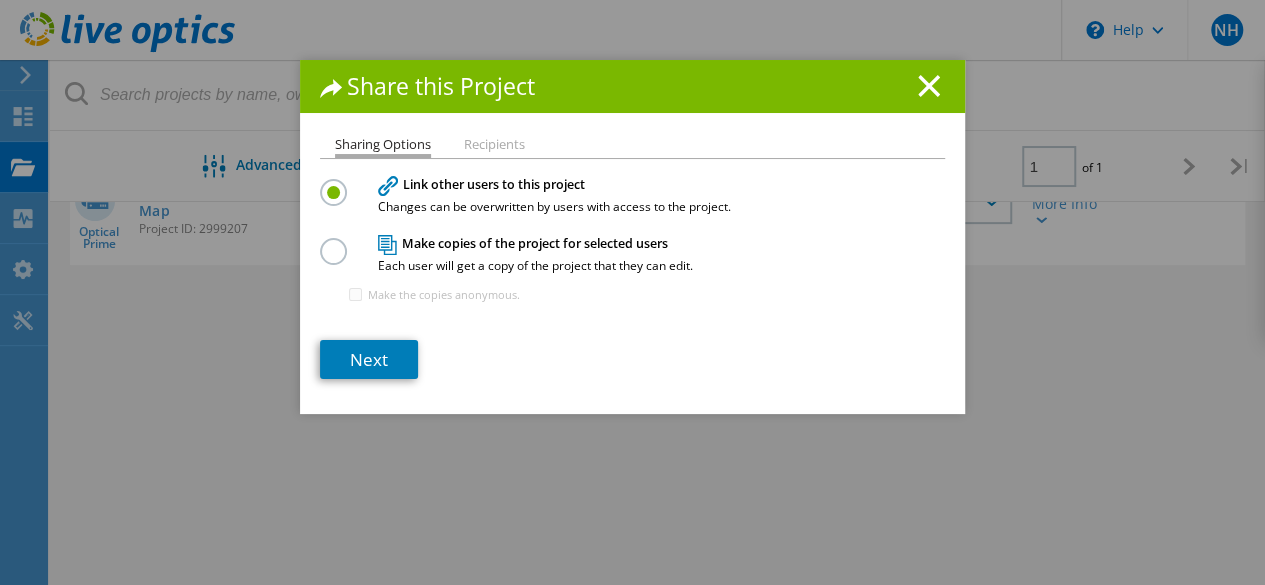 scroll, scrollTop: 300, scrollLeft: 0, axis: vertical 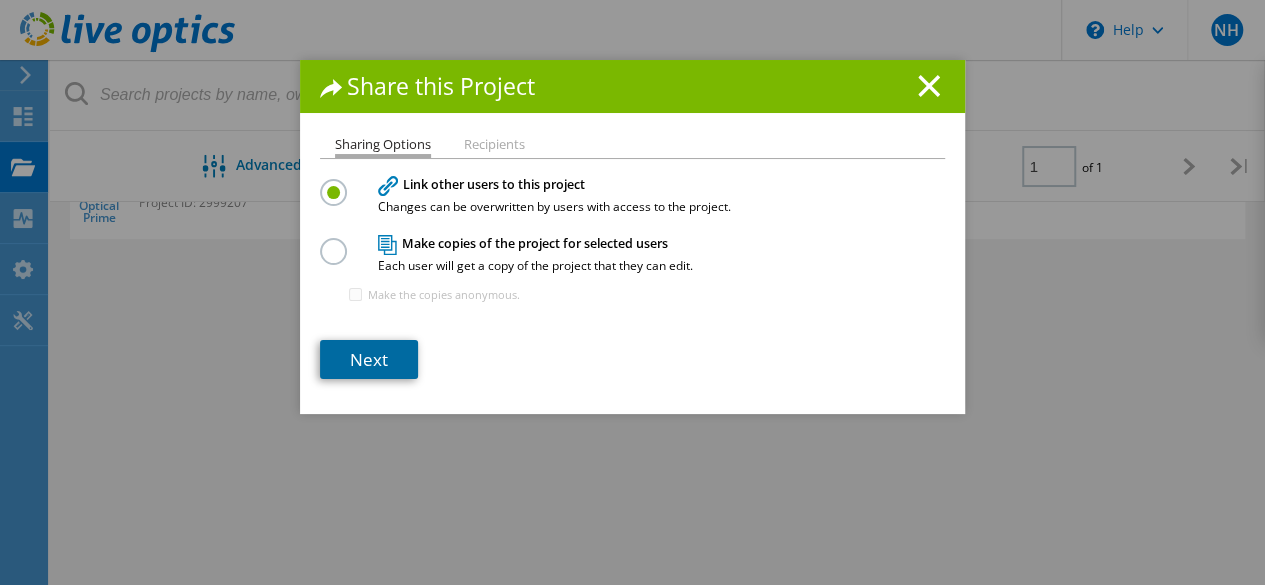 click on "Next" at bounding box center (369, 359) 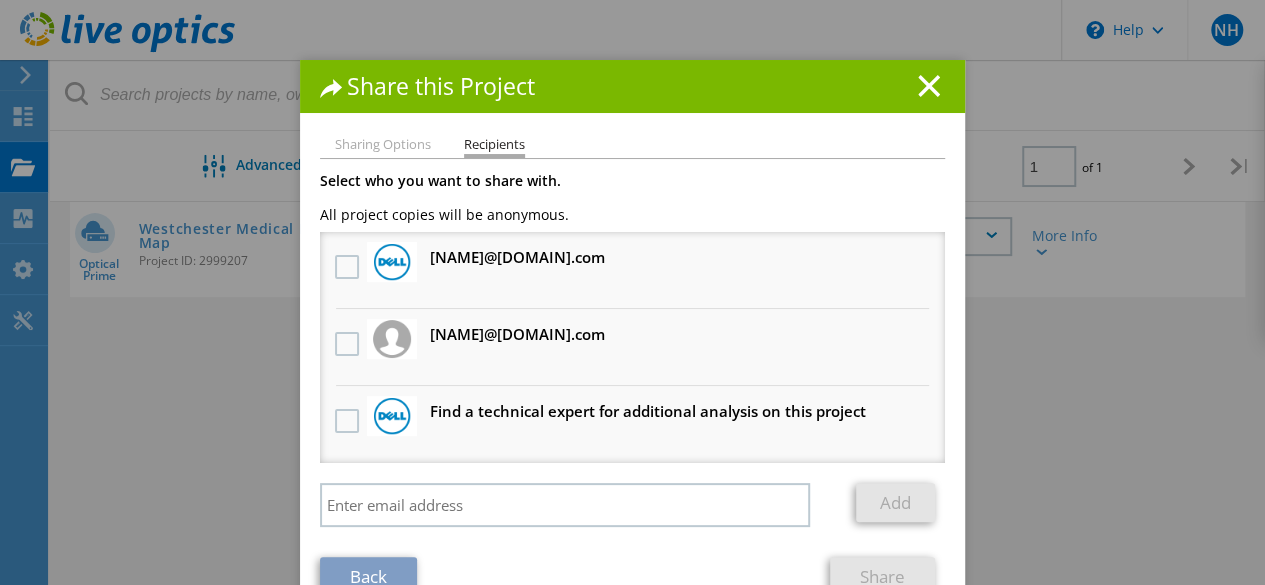 scroll, scrollTop: 200, scrollLeft: 0, axis: vertical 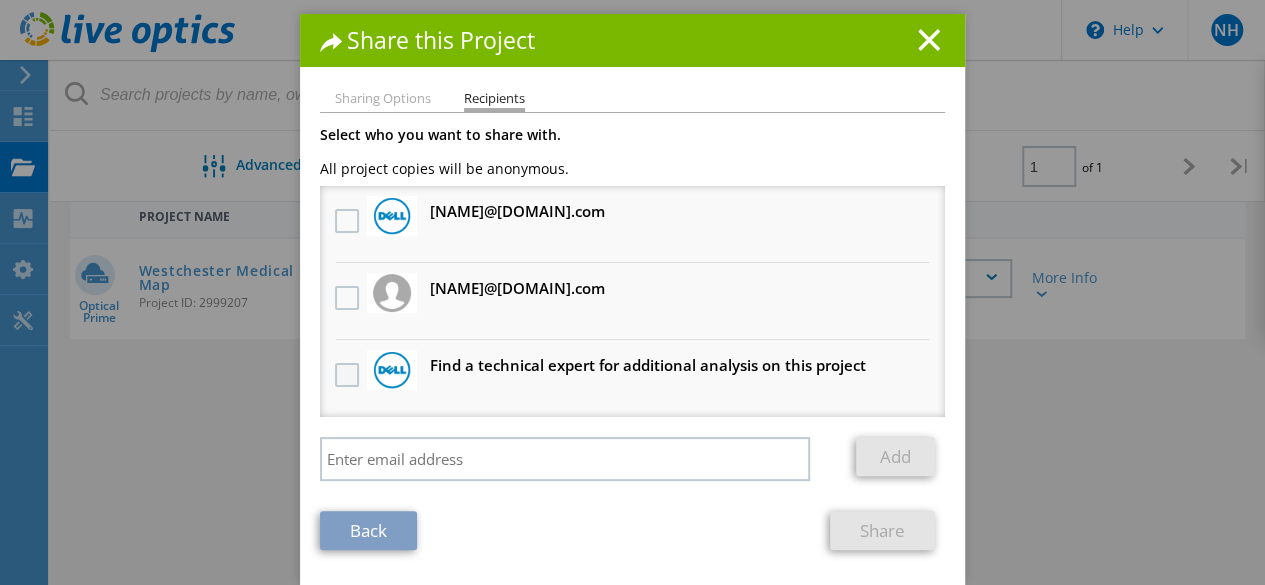 click at bounding box center (349, 375) 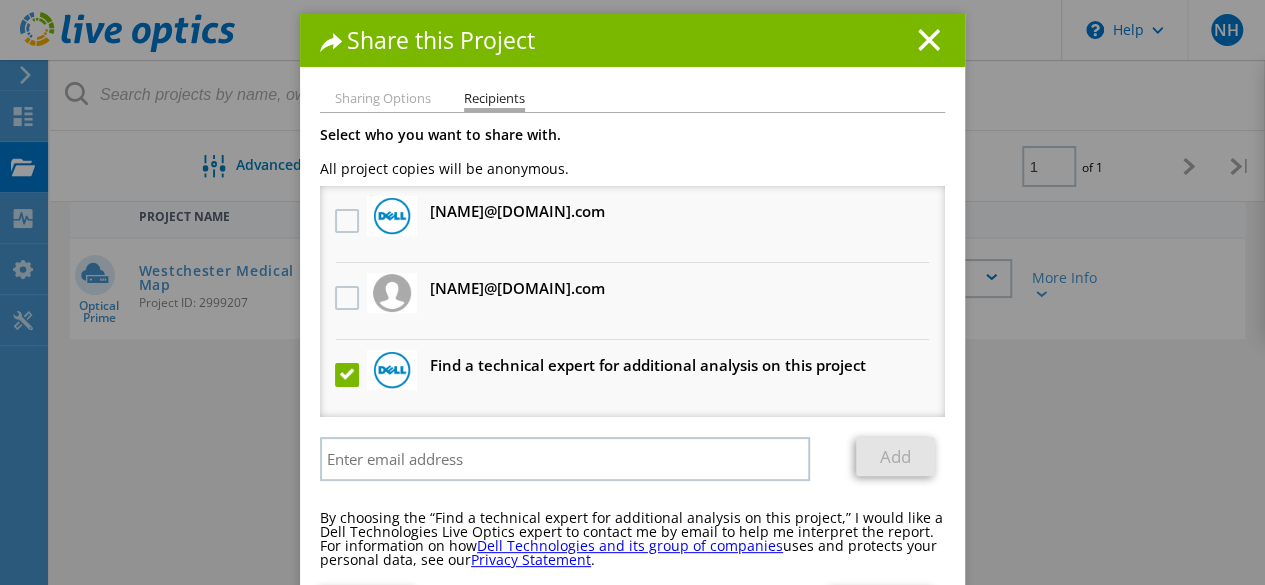 scroll, scrollTop: 122, scrollLeft: 0, axis: vertical 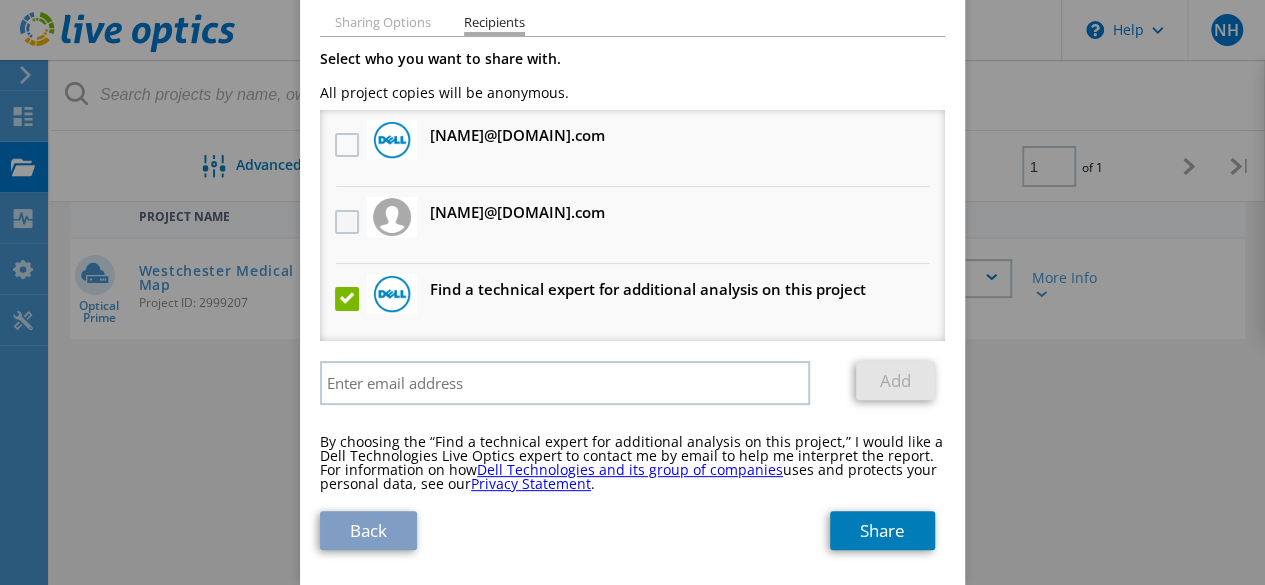 click at bounding box center (349, 222) 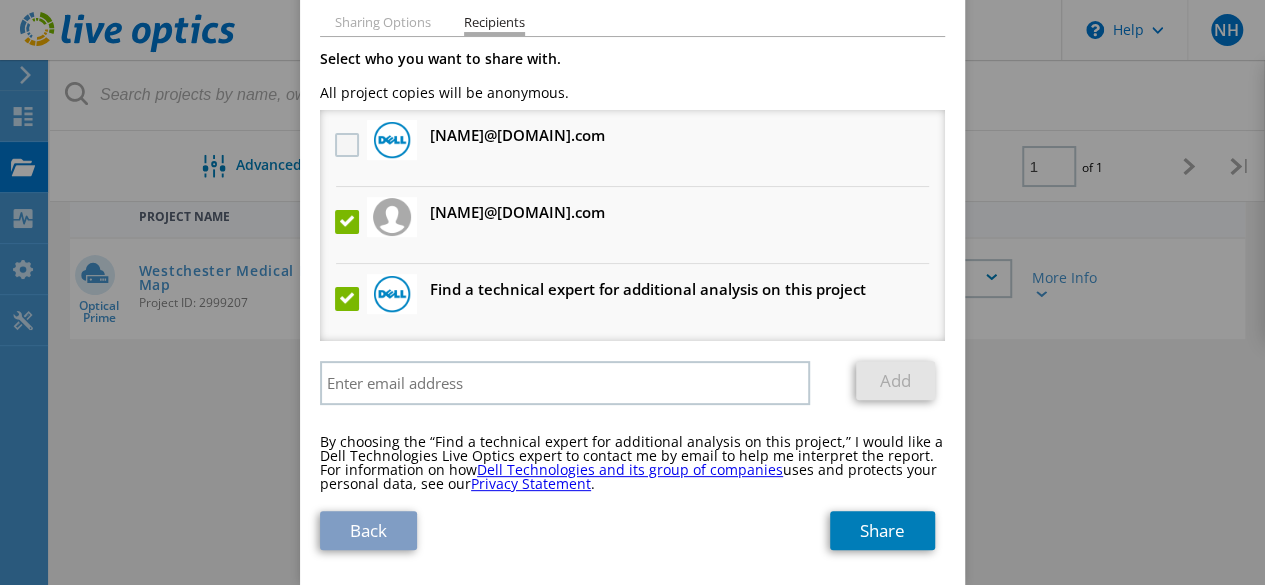 click at bounding box center (349, 145) 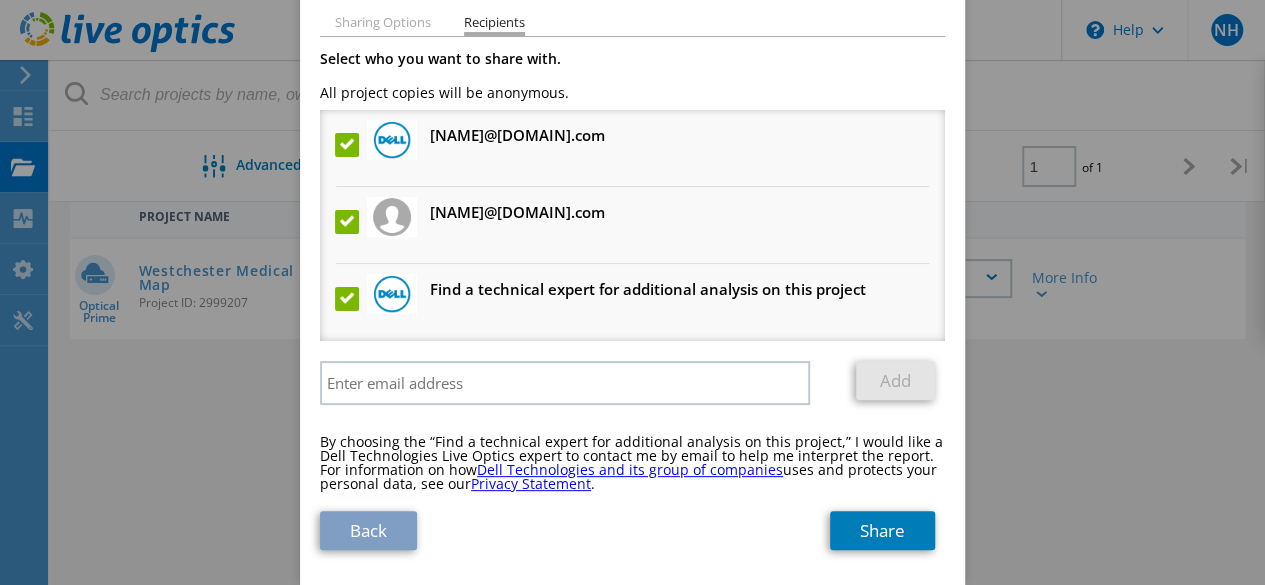 click at bounding box center (349, 299) 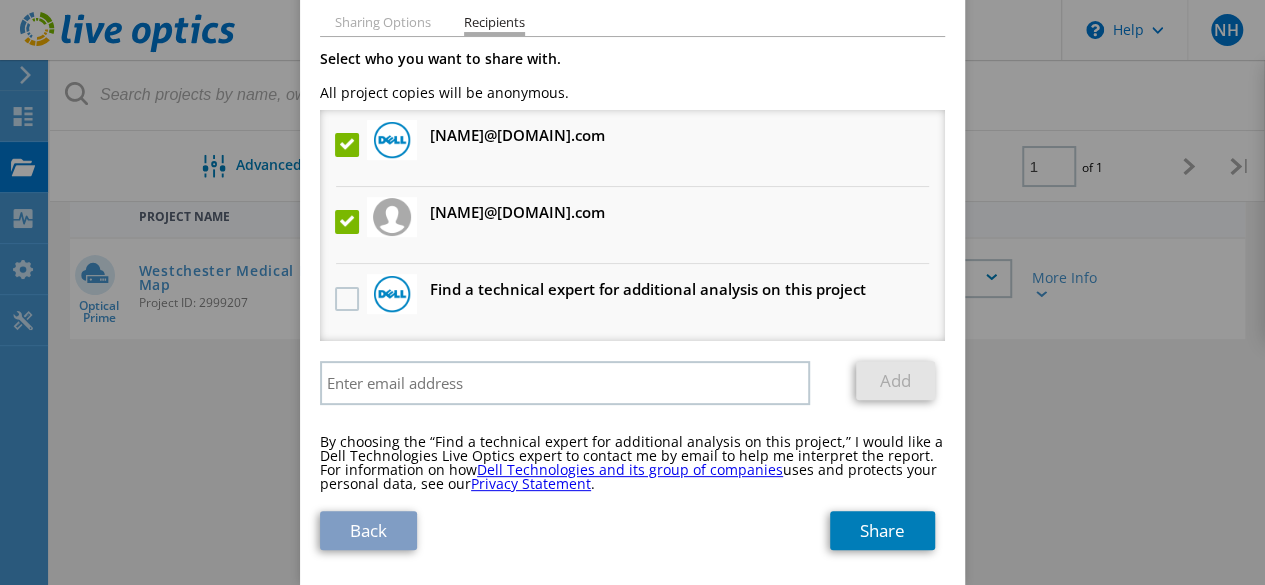 scroll, scrollTop: 46, scrollLeft: 0, axis: vertical 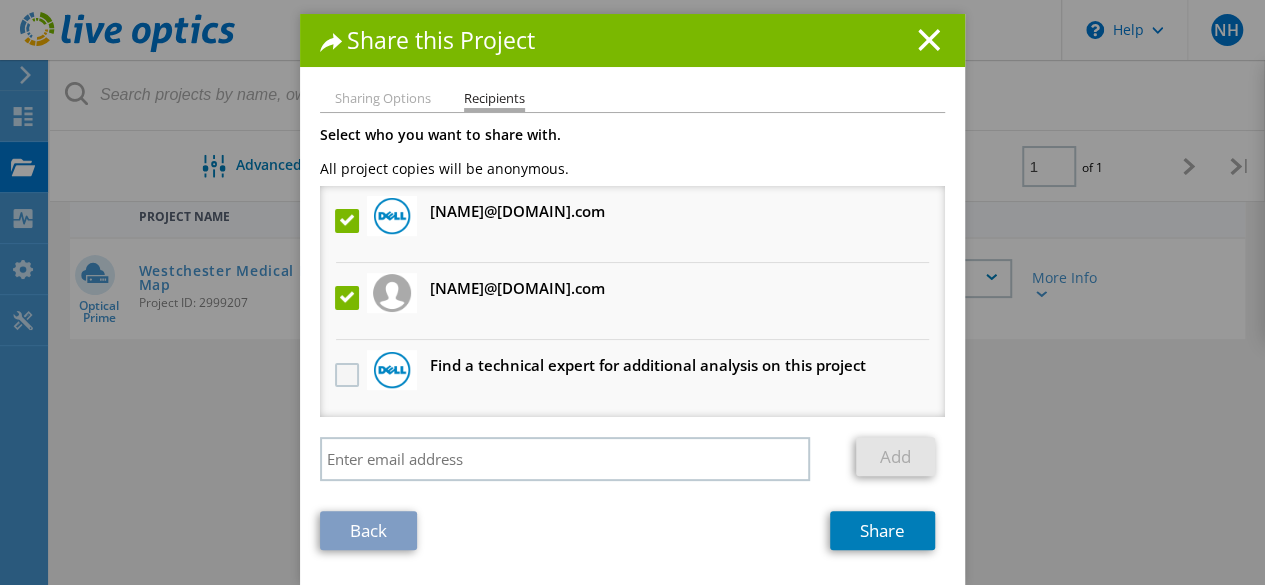 click at bounding box center [349, 375] 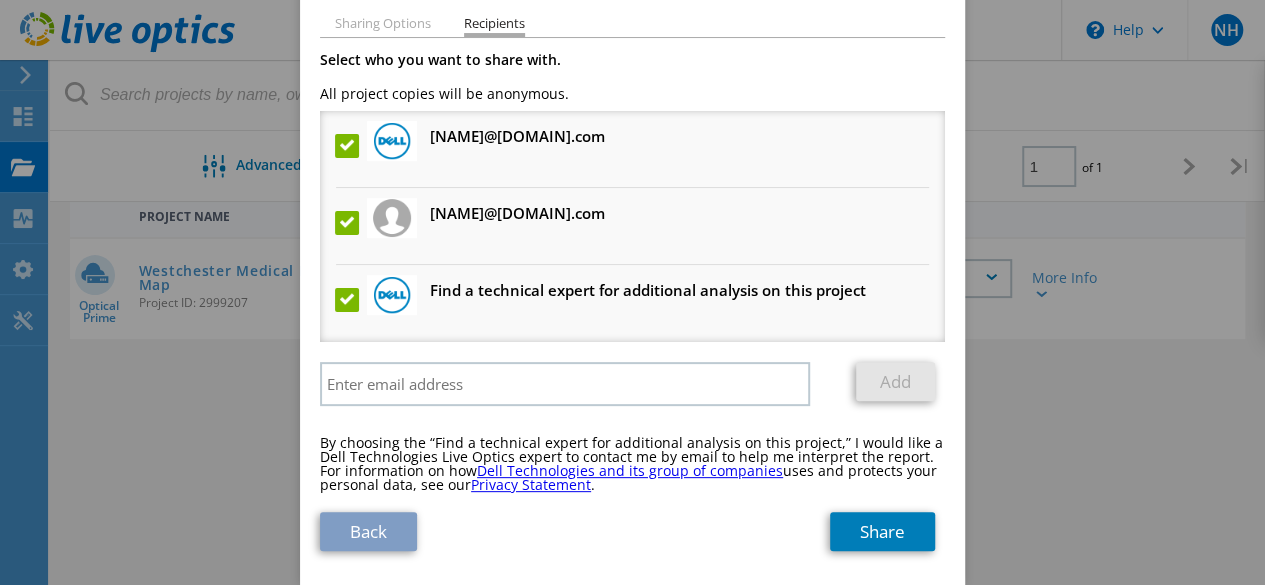 scroll, scrollTop: 122, scrollLeft: 0, axis: vertical 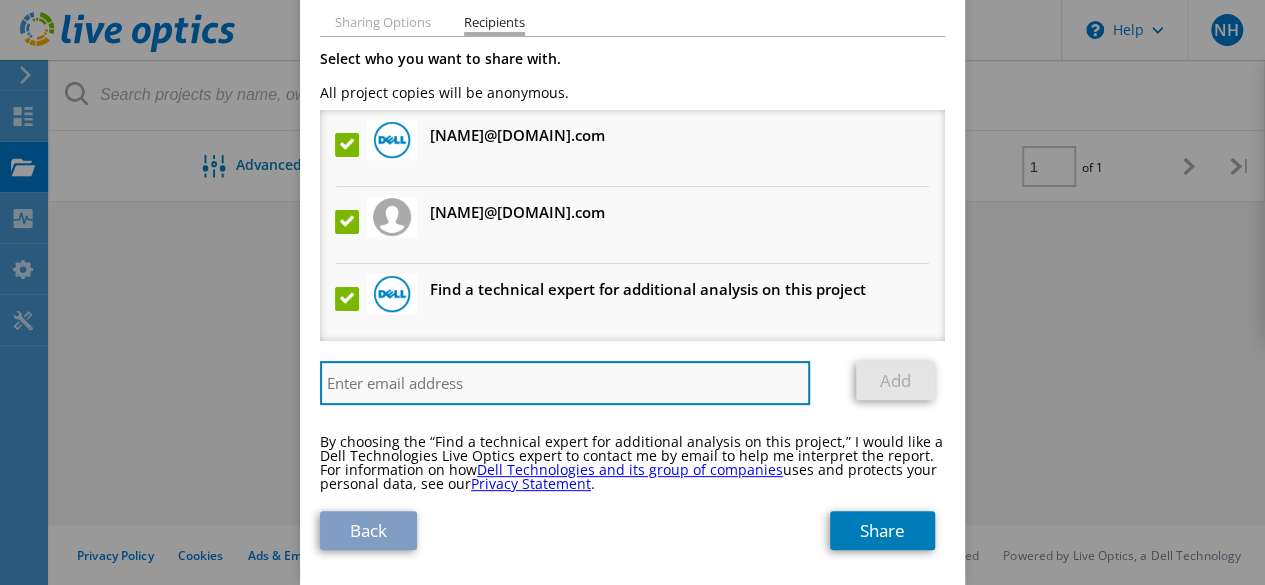 click at bounding box center (565, 383) 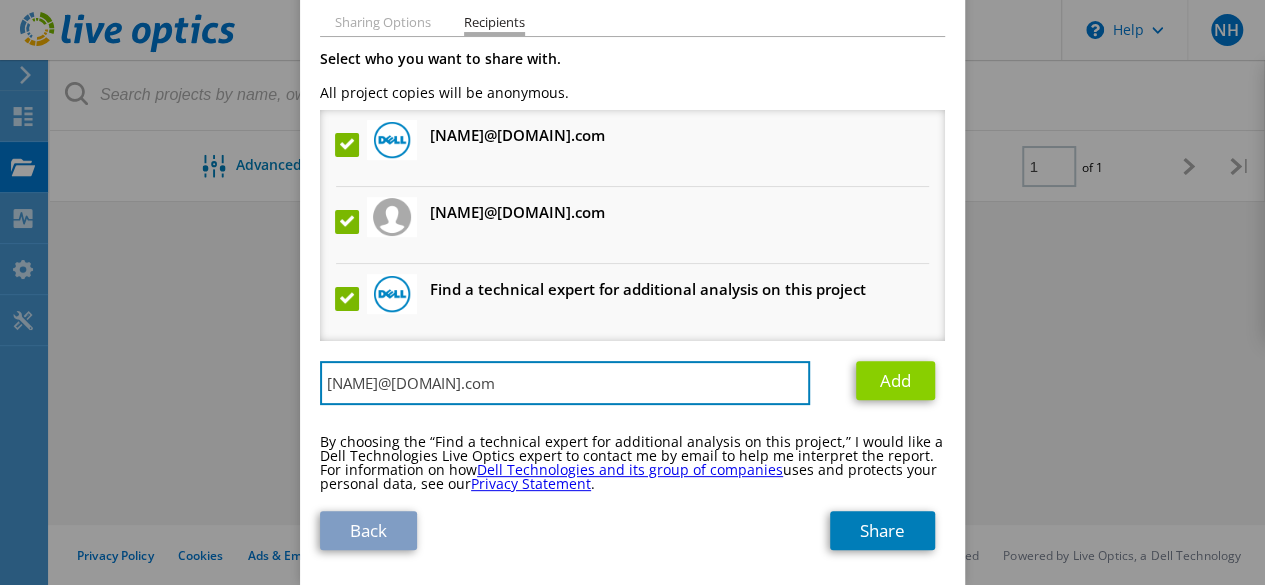 type on "Chad.Sumner@dell.com" 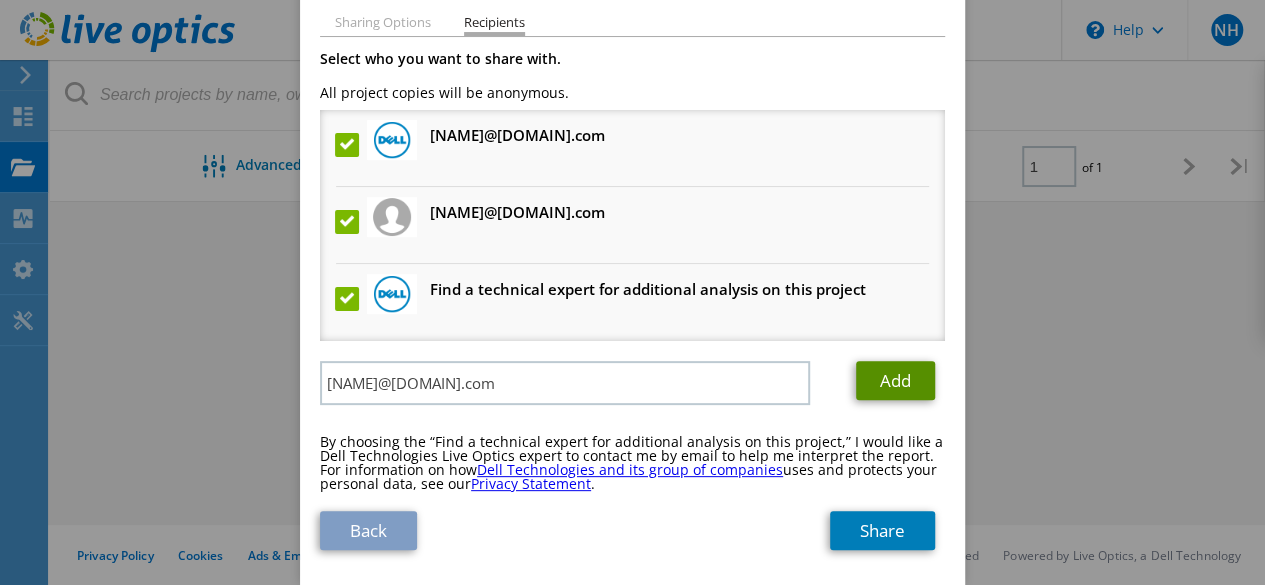 click on "Add" at bounding box center [895, 380] 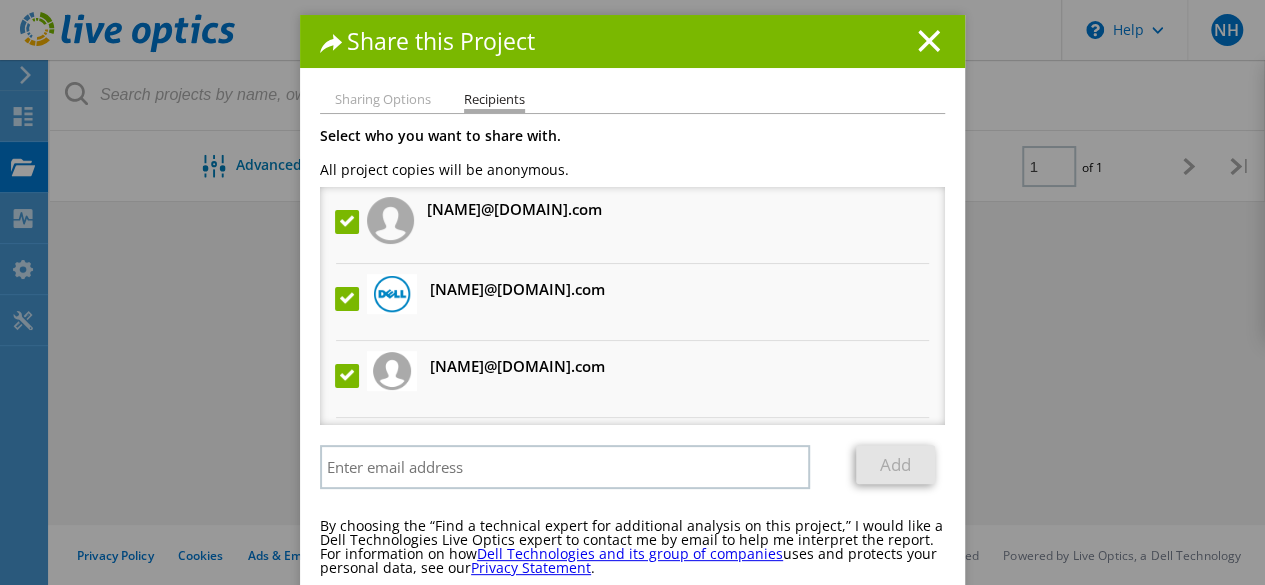 scroll, scrollTop: 0, scrollLeft: 0, axis: both 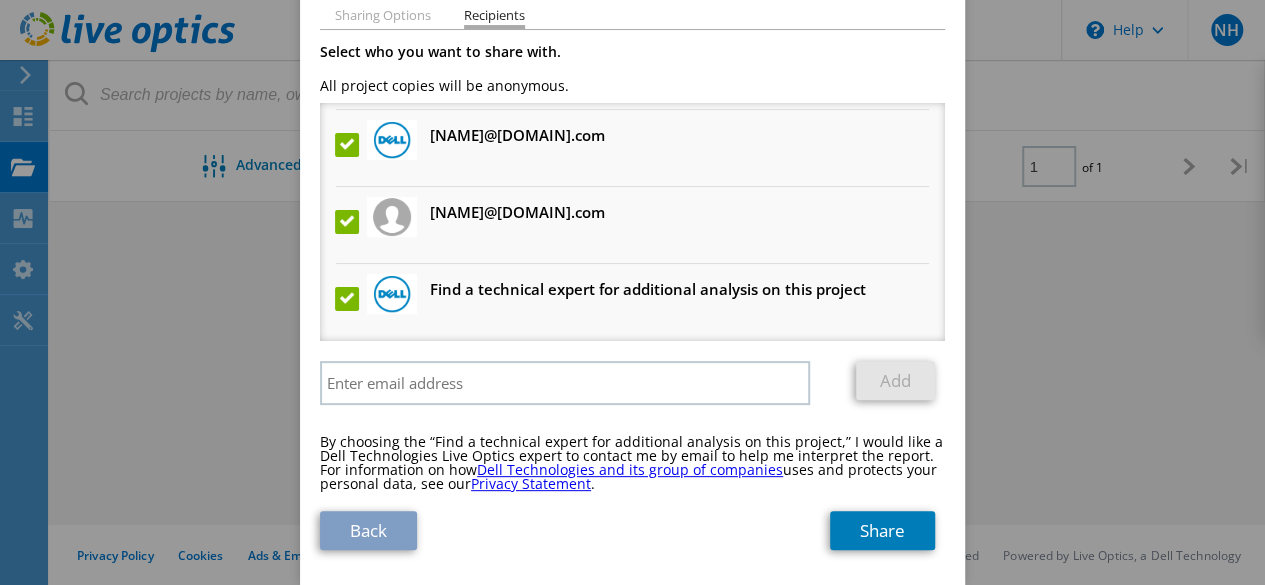 click at bounding box center (349, 222) 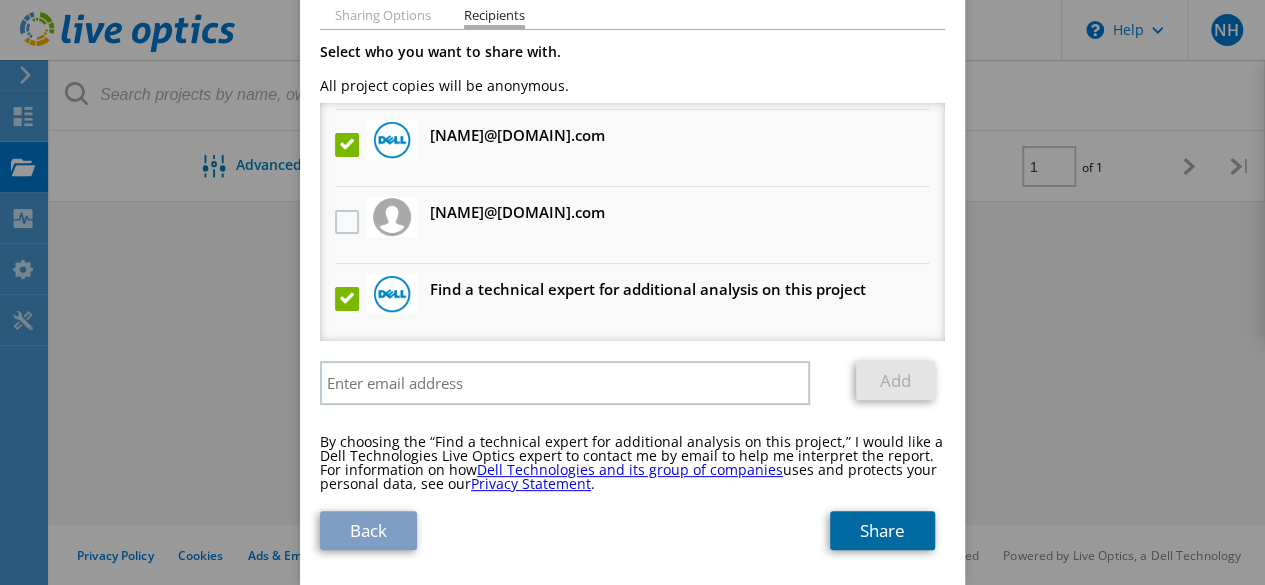 click on "Share" at bounding box center [882, 530] 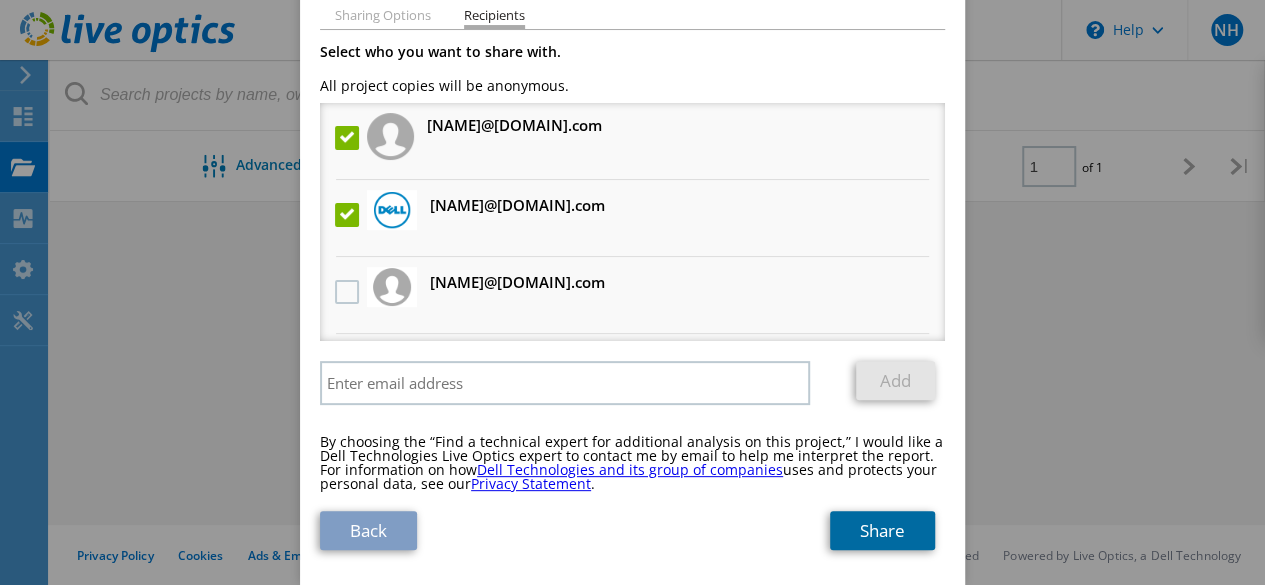 scroll, scrollTop: 70, scrollLeft: 0, axis: vertical 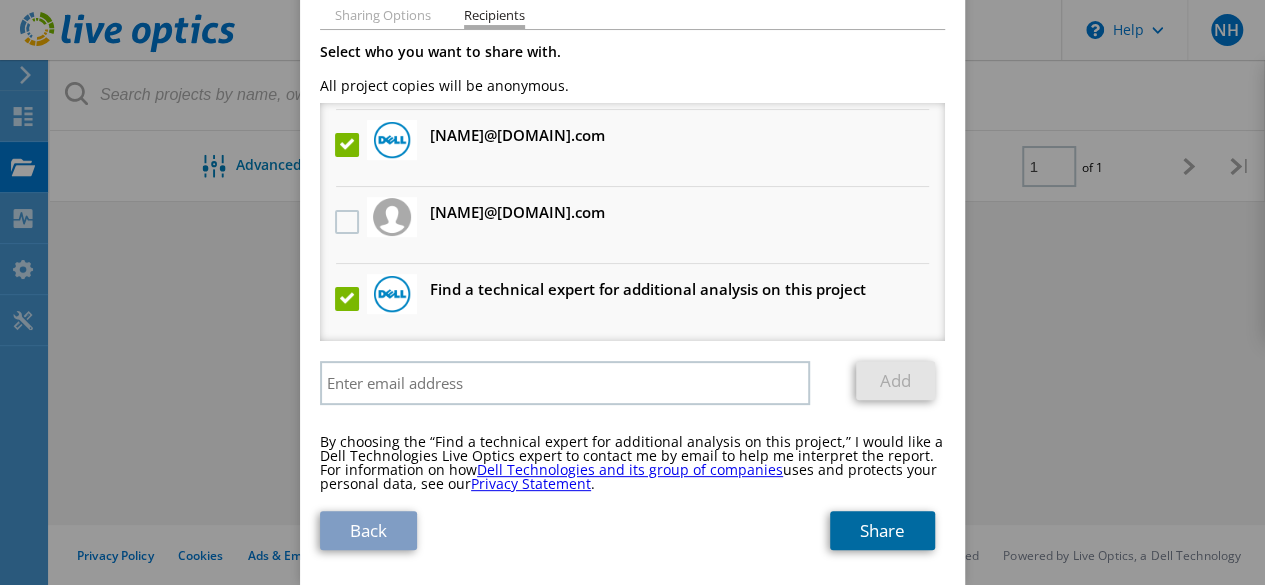 click on "Share" at bounding box center (882, 530) 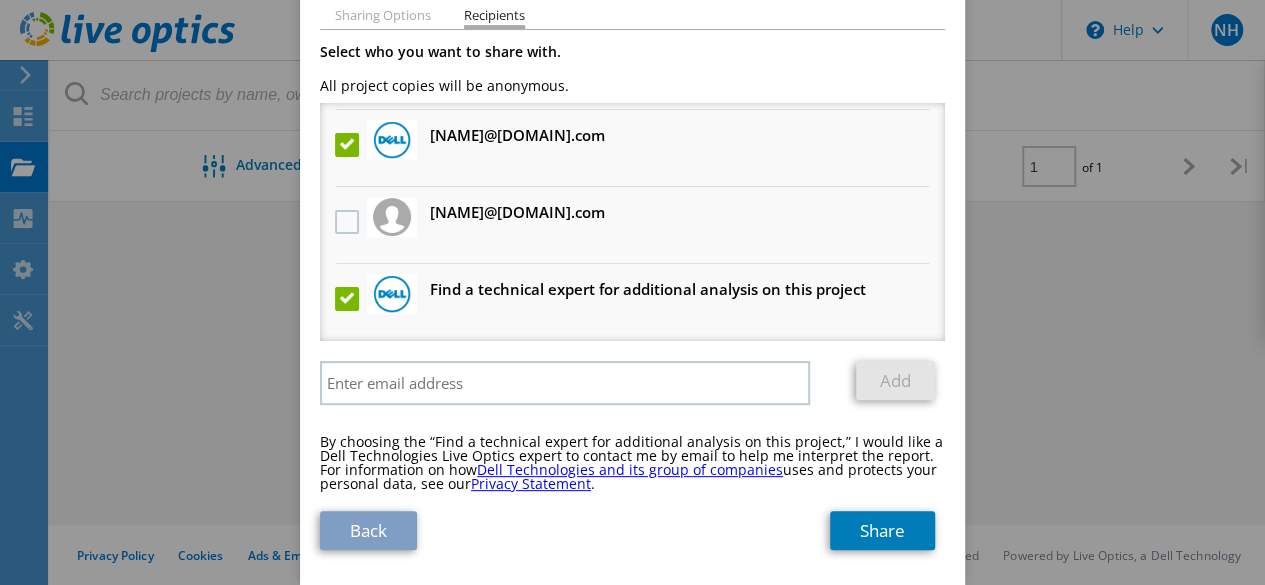 click on "Back" at bounding box center (368, 530) 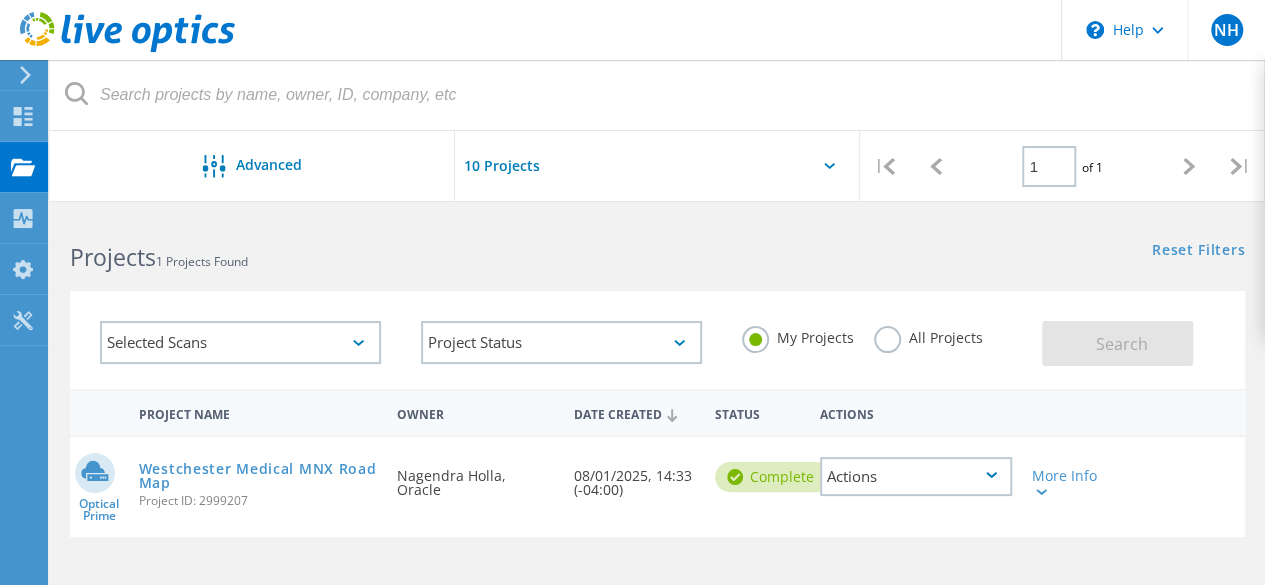 scroll, scrollTop: 0, scrollLeft: 0, axis: both 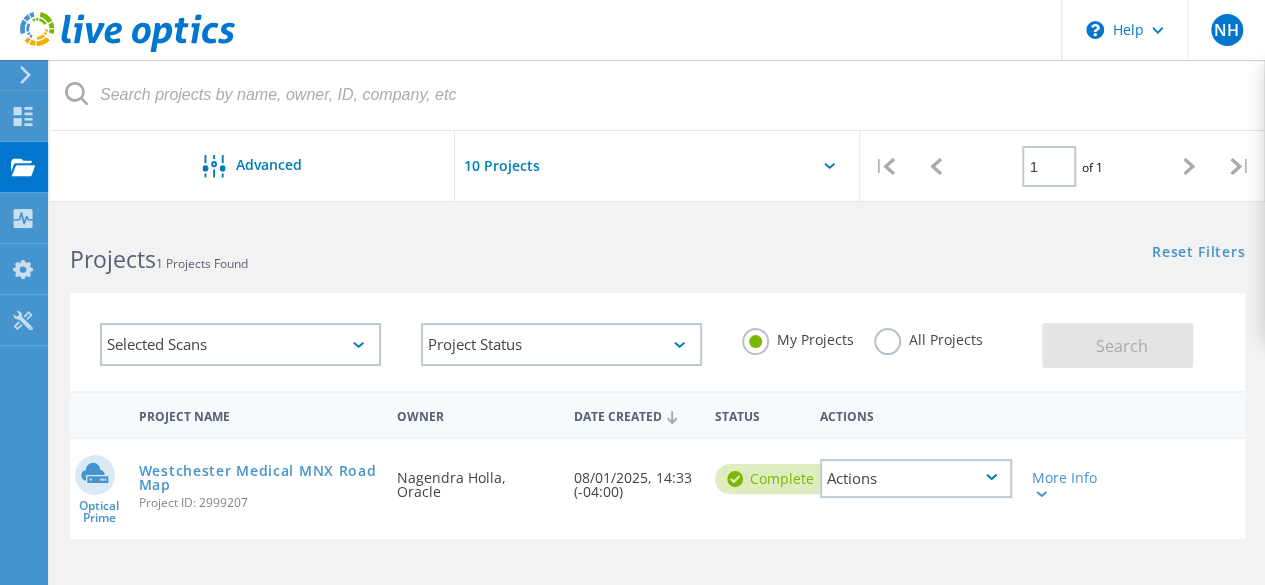 click 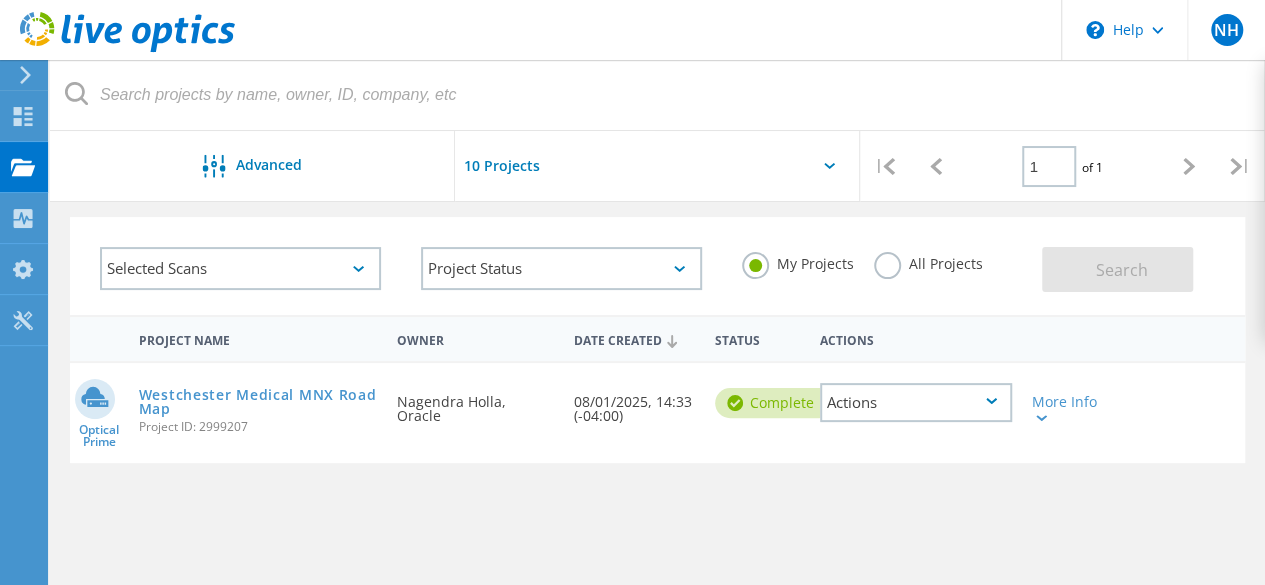 scroll, scrollTop: 0, scrollLeft: 0, axis: both 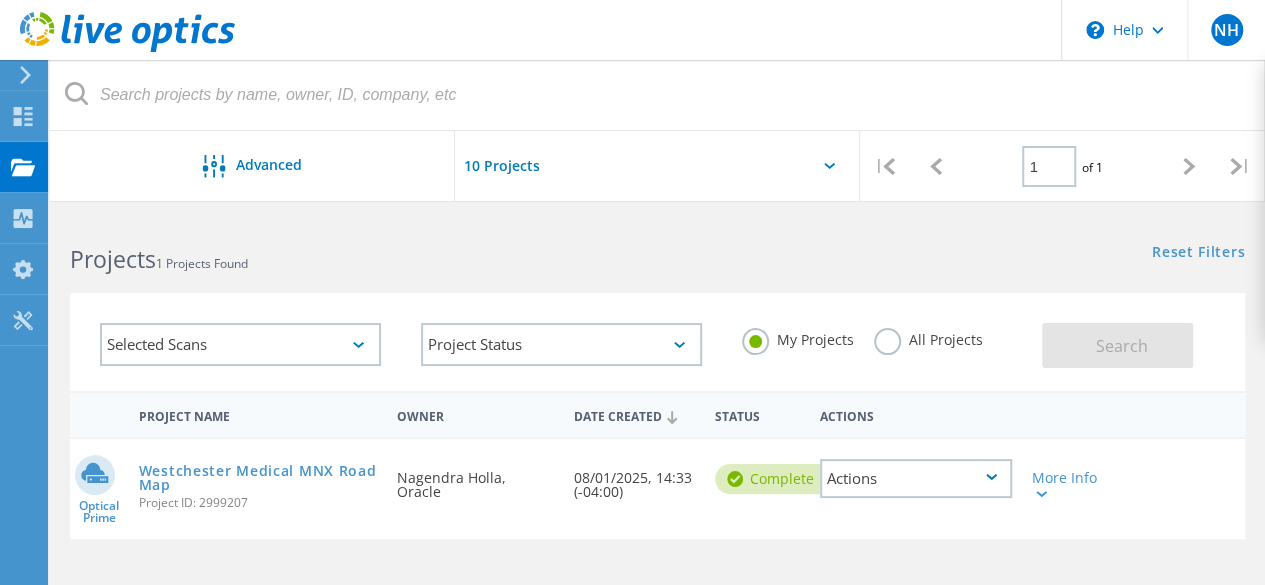 click on "Actions" 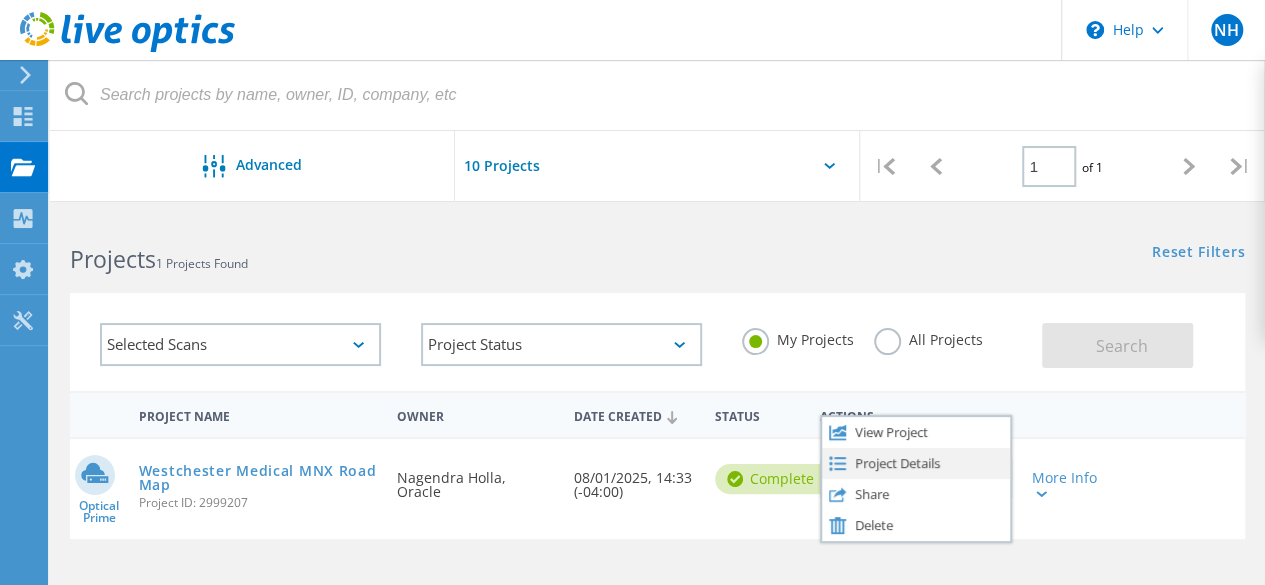 click on "Project Details" 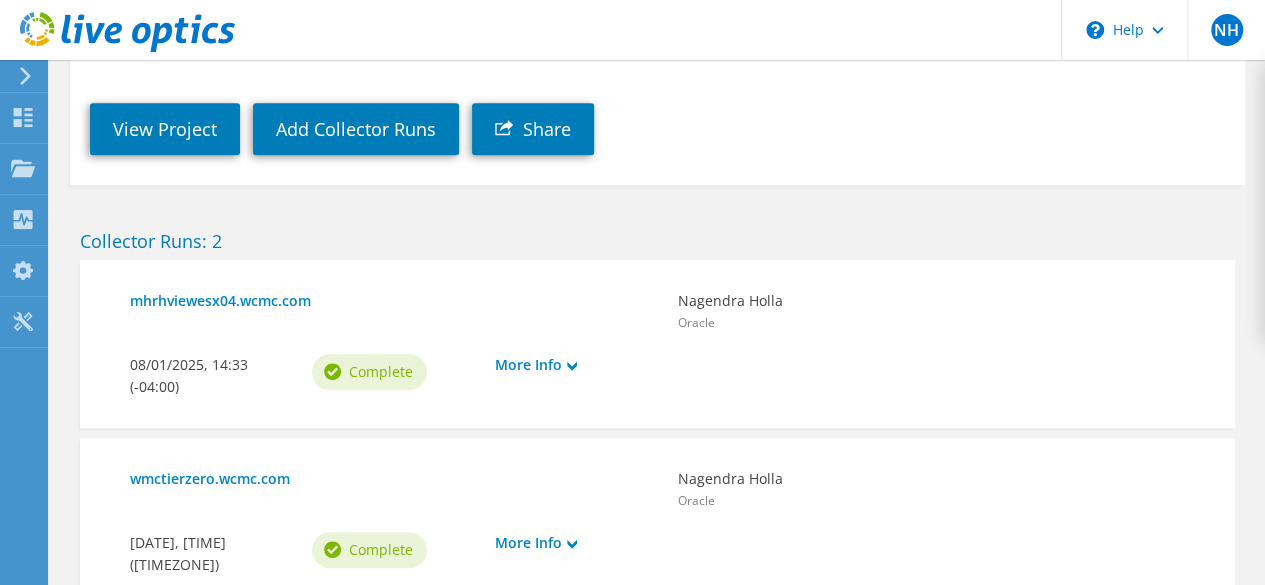 scroll, scrollTop: 500, scrollLeft: 0, axis: vertical 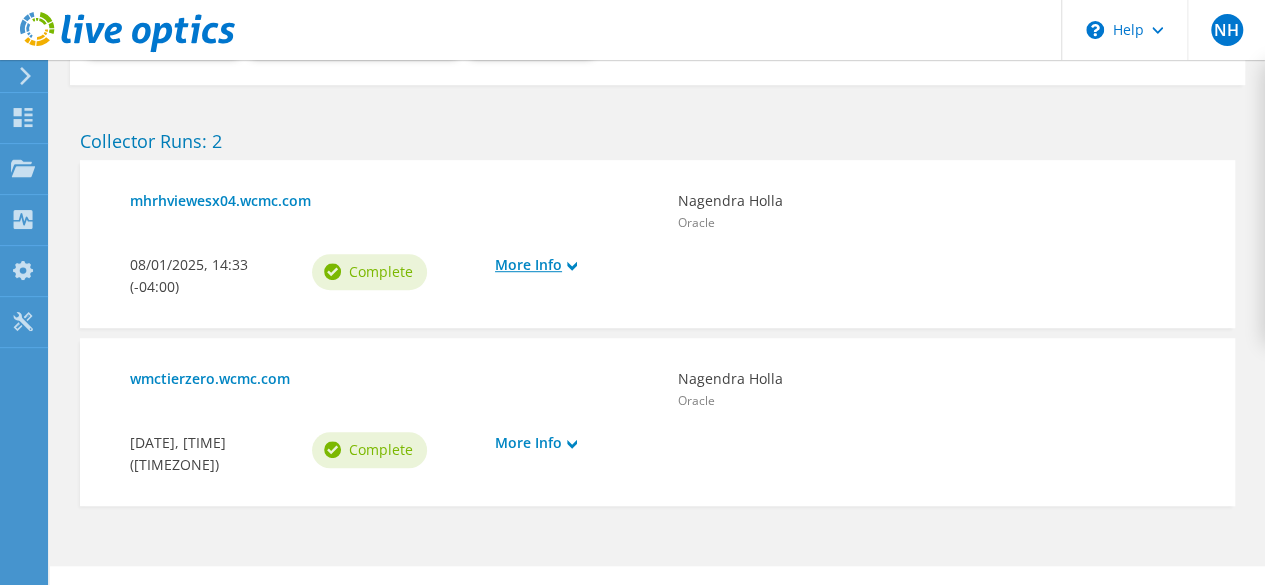 click 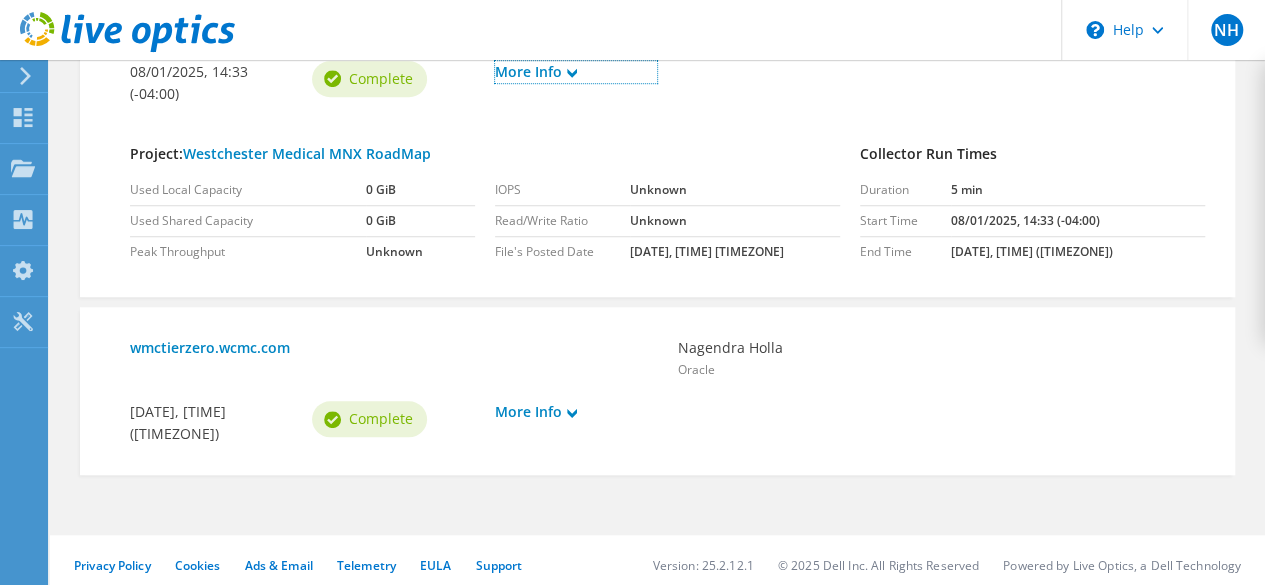 scroll, scrollTop: 702, scrollLeft: 0, axis: vertical 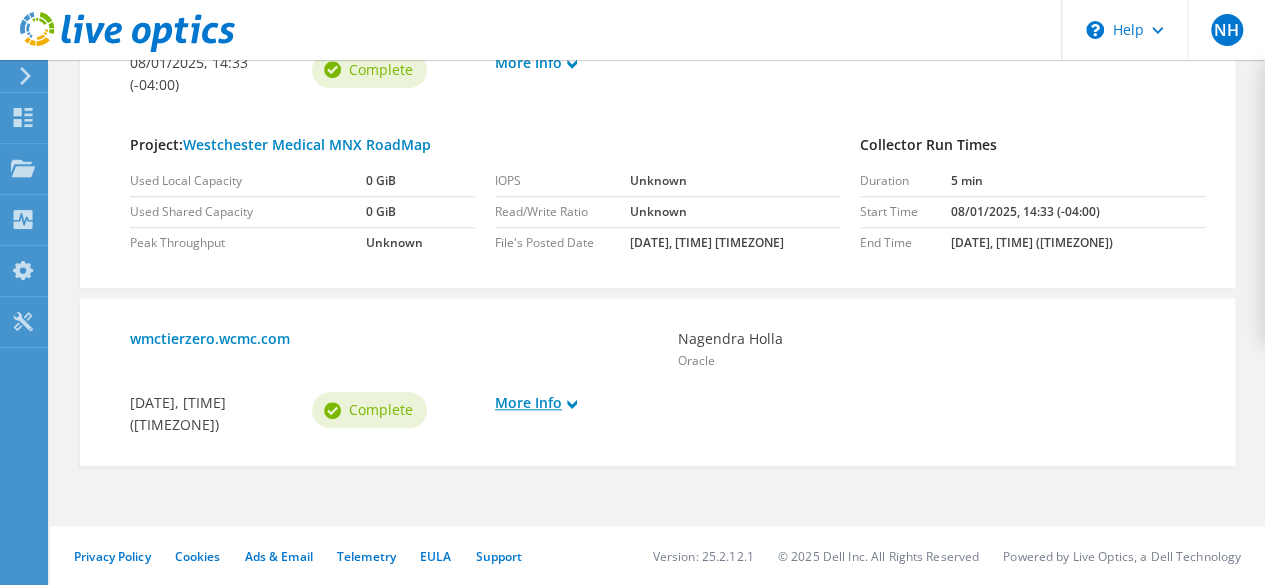 click 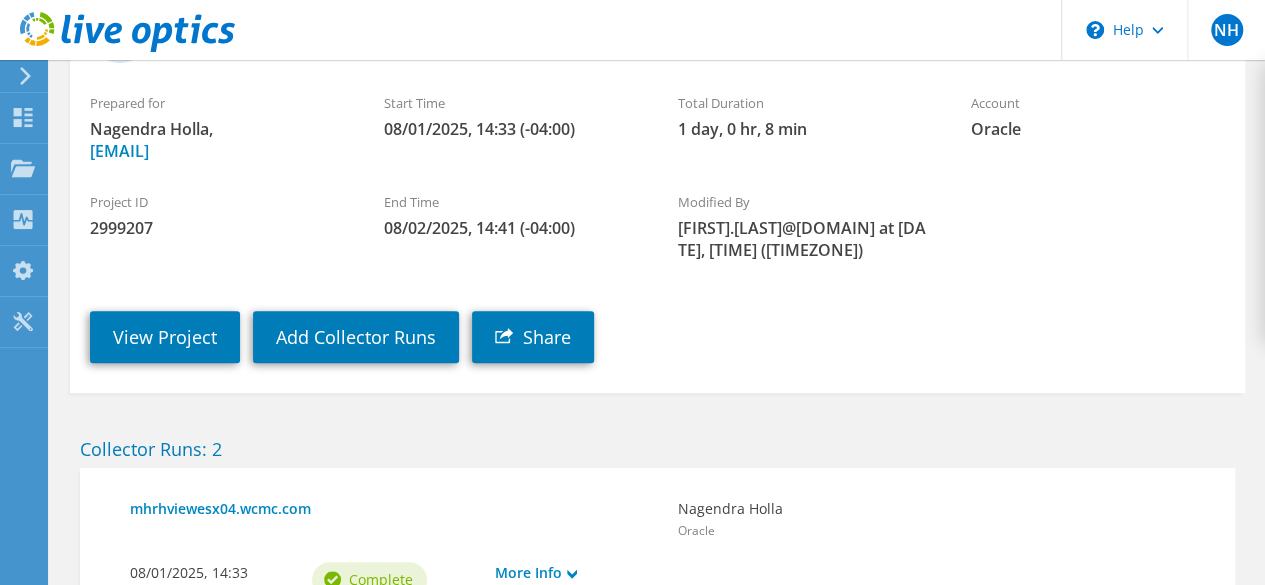 scroll, scrollTop: 164, scrollLeft: 0, axis: vertical 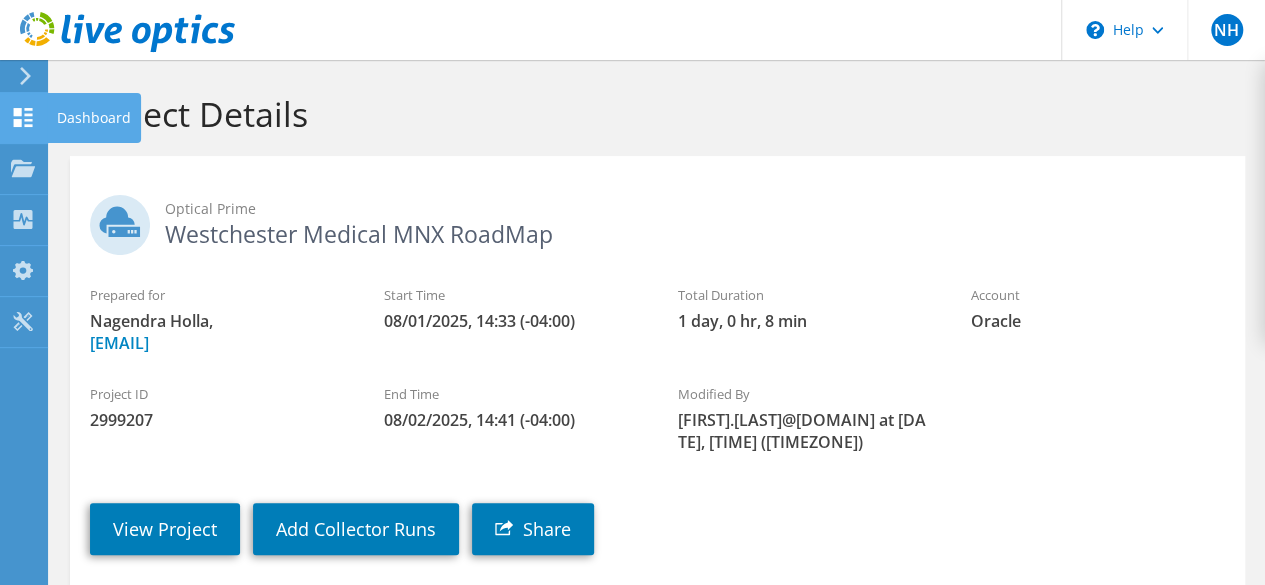 click on "Dashboard" at bounding box center (94, 118) 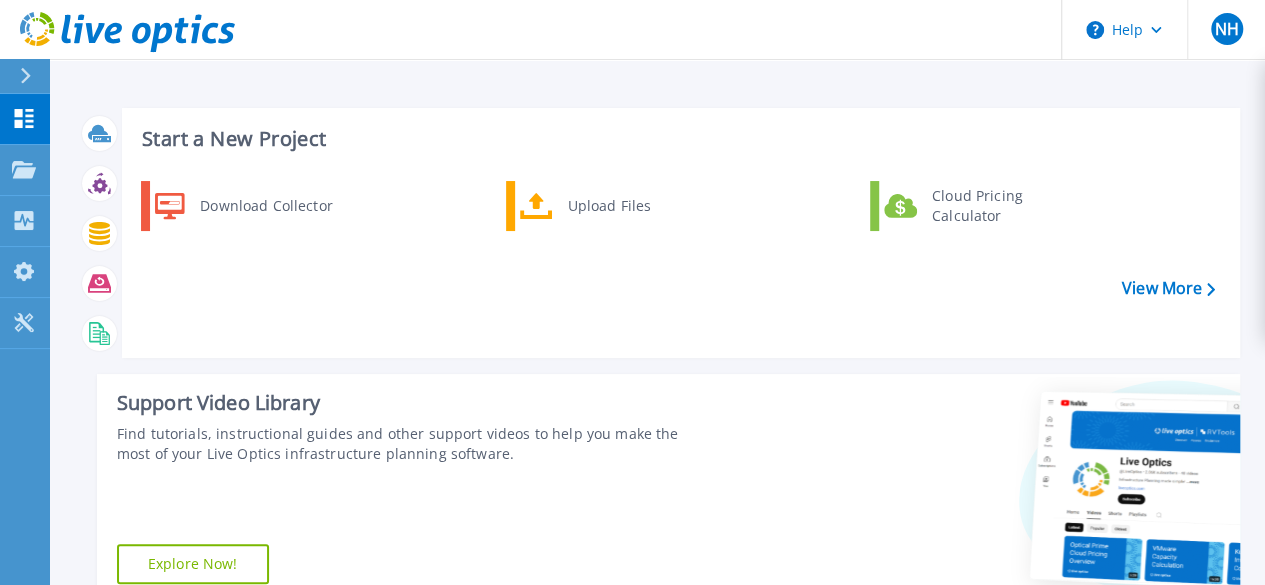 scroll, scrollTop: 492, scrollLeft: 0, axis: vertical 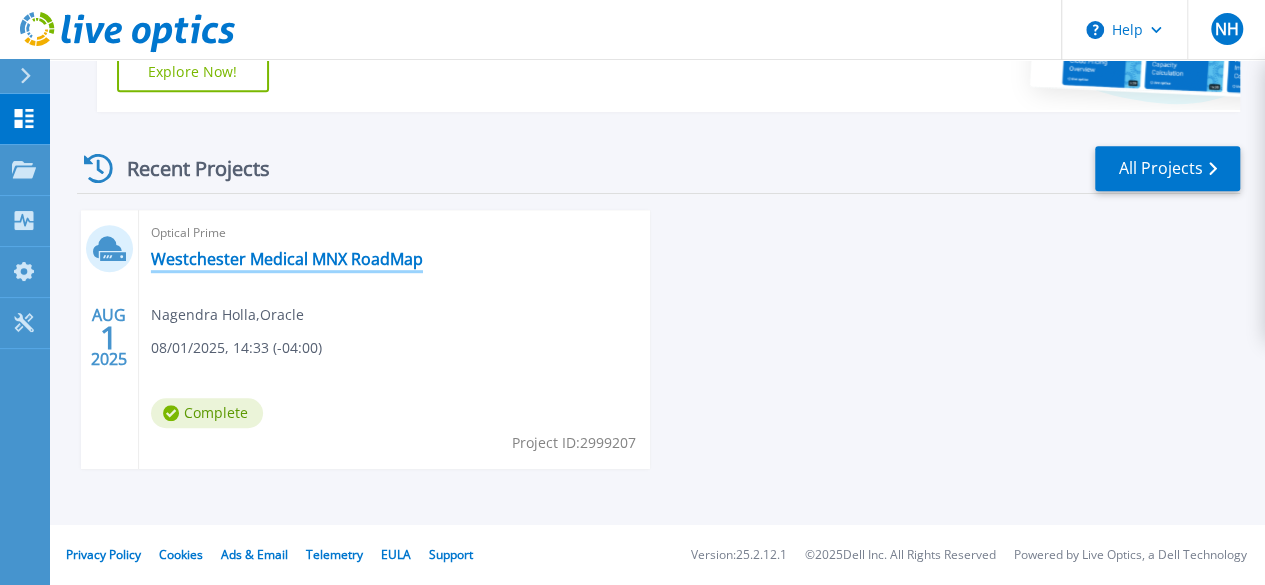 click on "Westchester Medical MNX RoadMap" at bounding box center [287, 259] 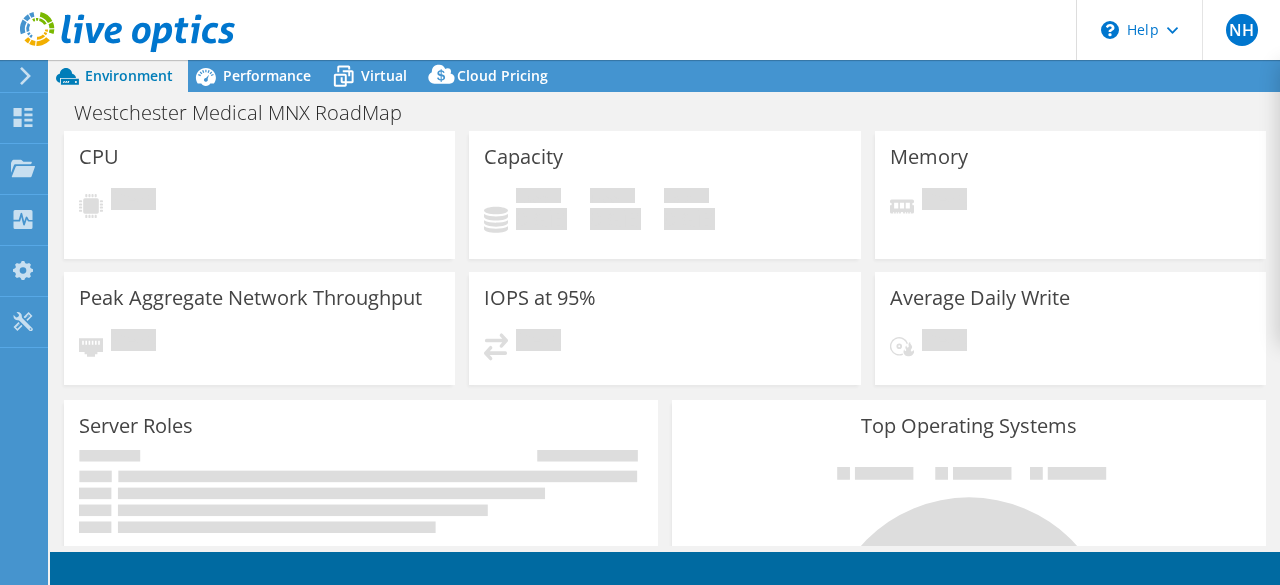 scroll, scrollTop: 0, scrollLeft: 0, axis: both 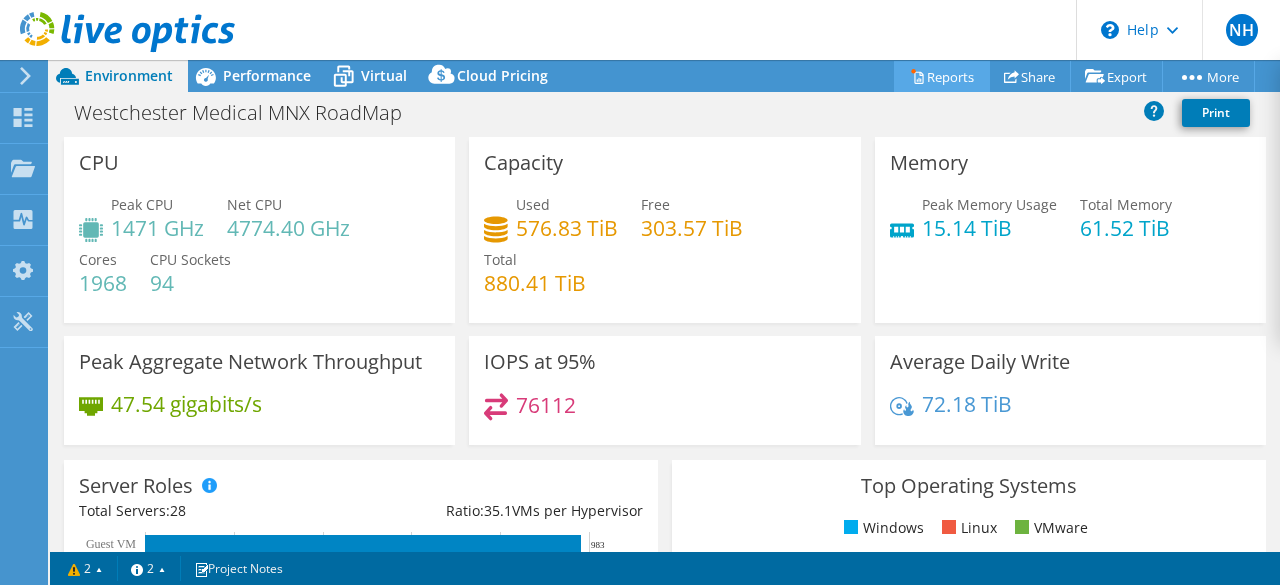 click on "Reports" at bounding box center (942, 76) 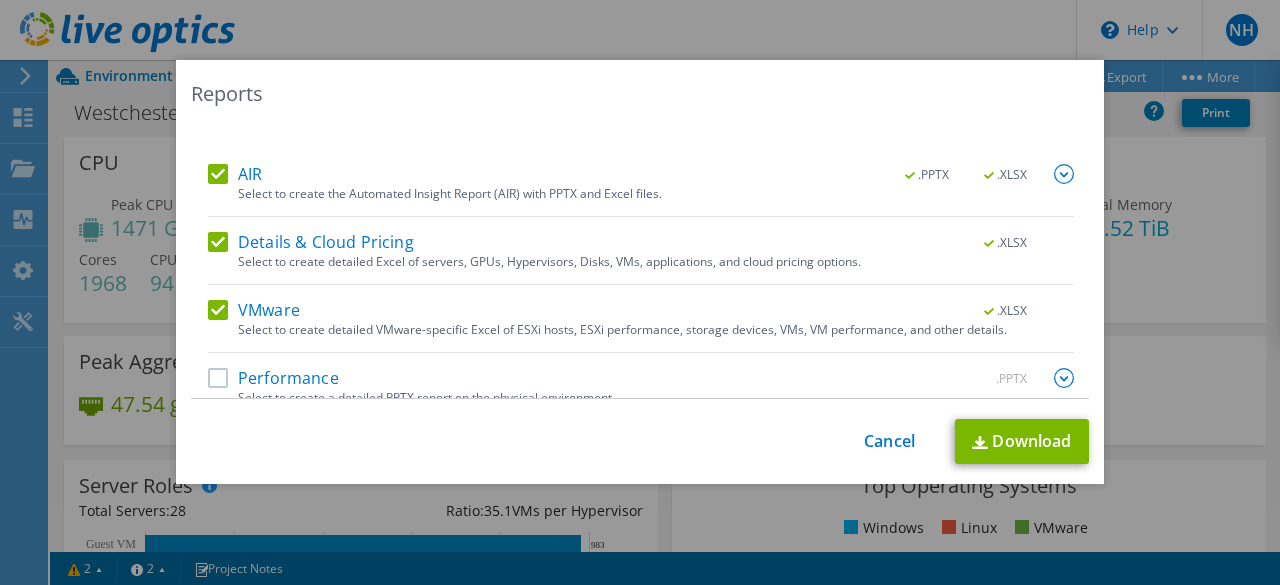 scroll, scrollTop: 94, scrollLeft: 0, axis: vertical 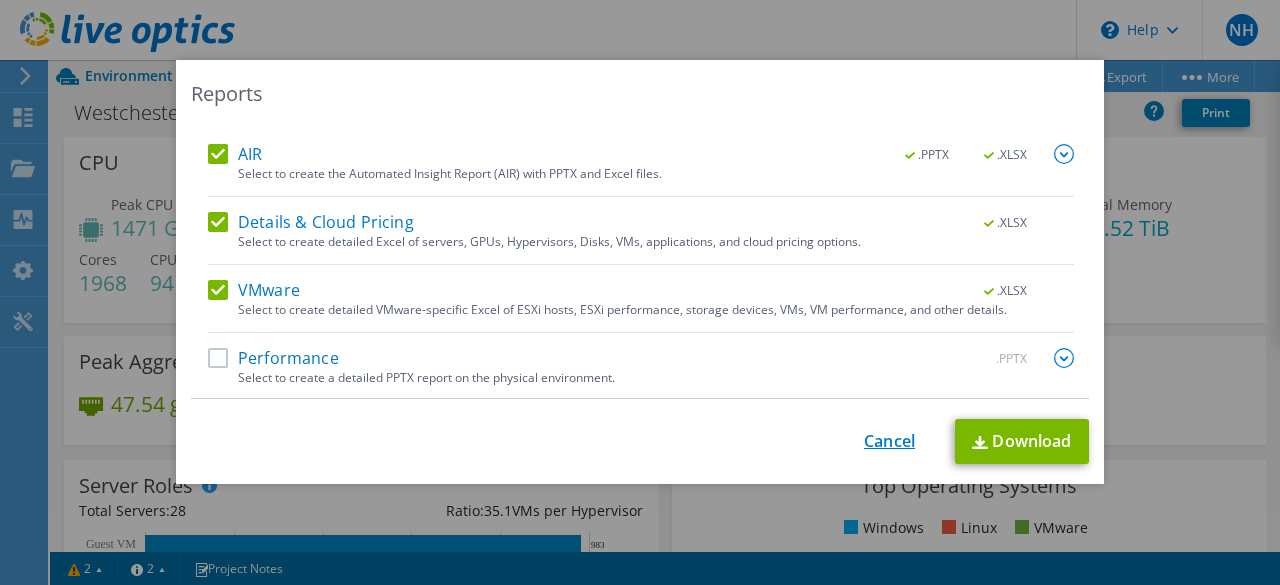 click on "Cancel" at bounding box center [889, 441] 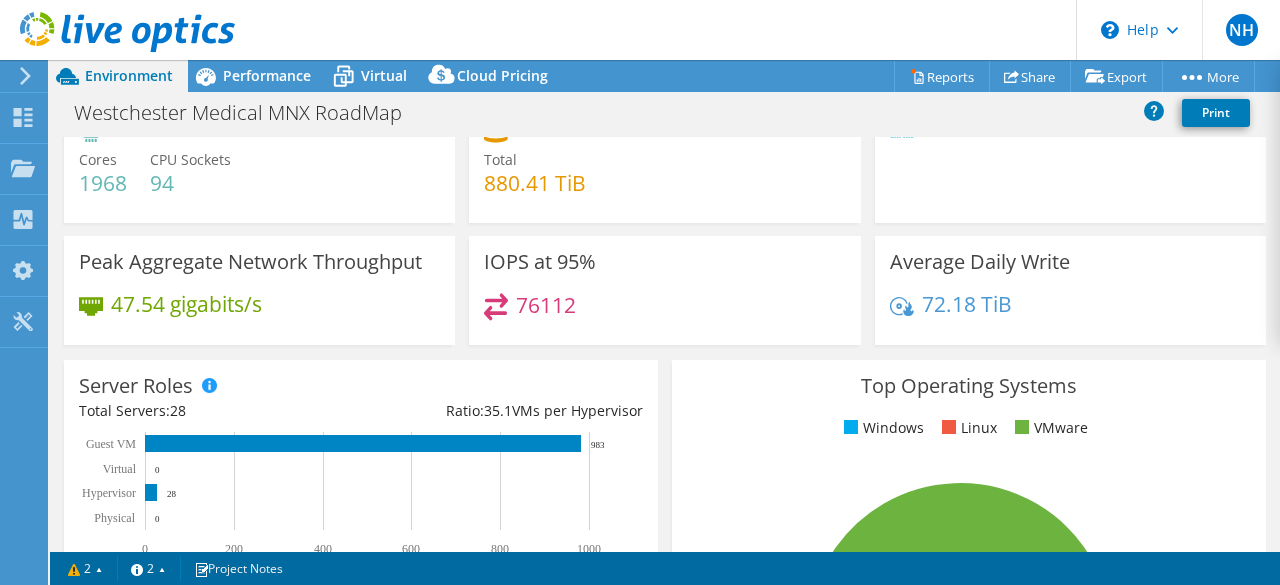 scroll, scrollTop: 200, scrollLeft: 0, axis: vertical 